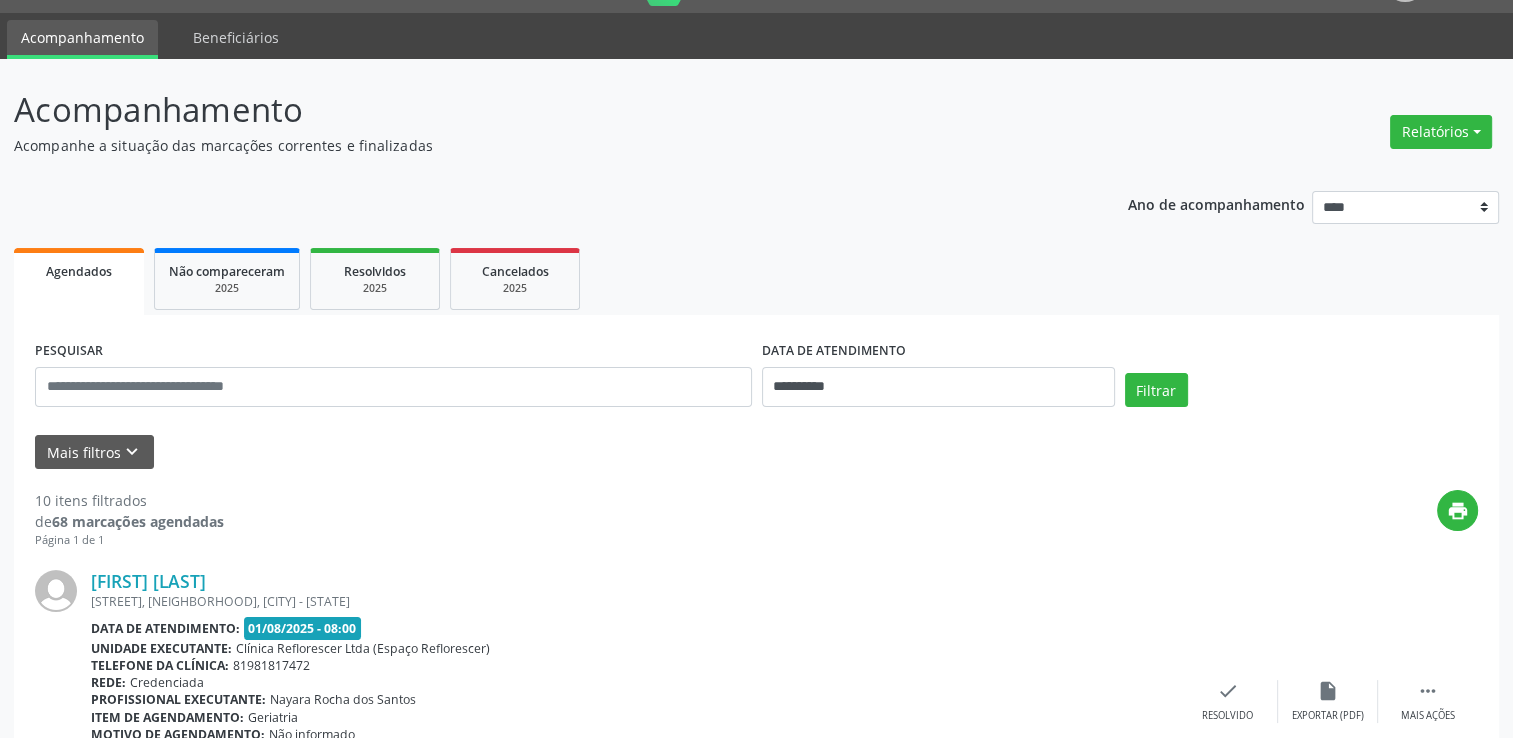 scroll, scrollTop: 100, scrollLeft: 0, axis: vertical 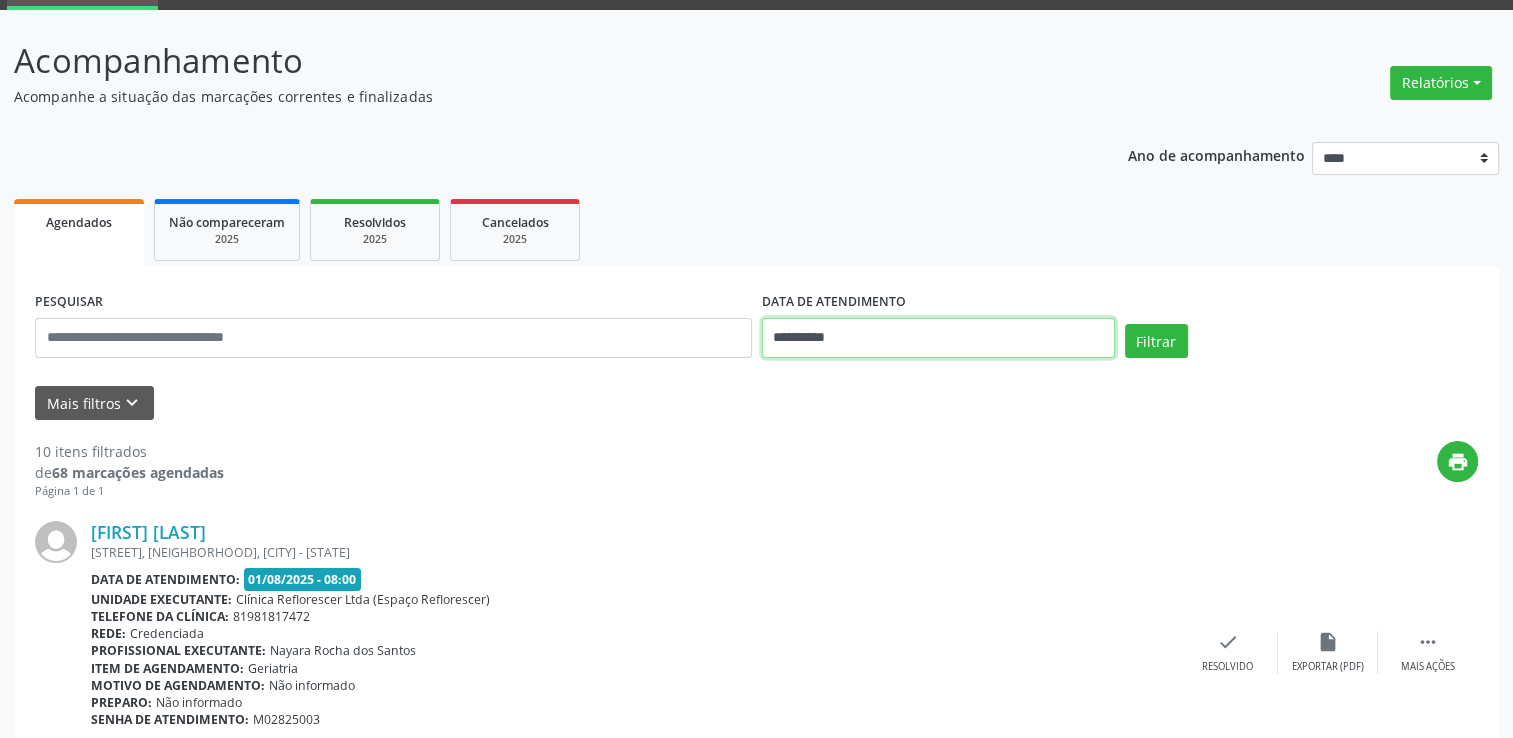 click on "**********" at bounding box center (938, 338) 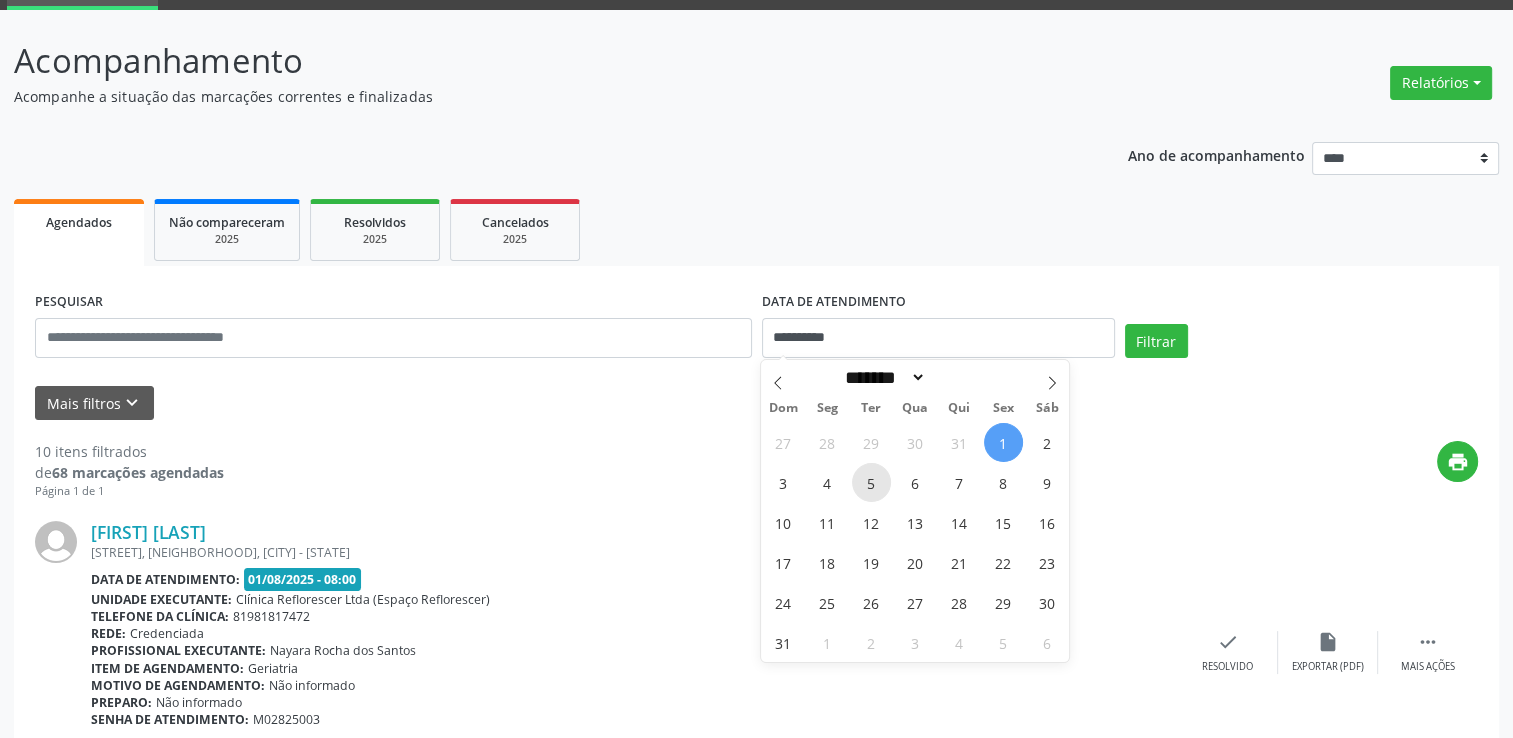 click on "5" at bounding box center [871, 482] 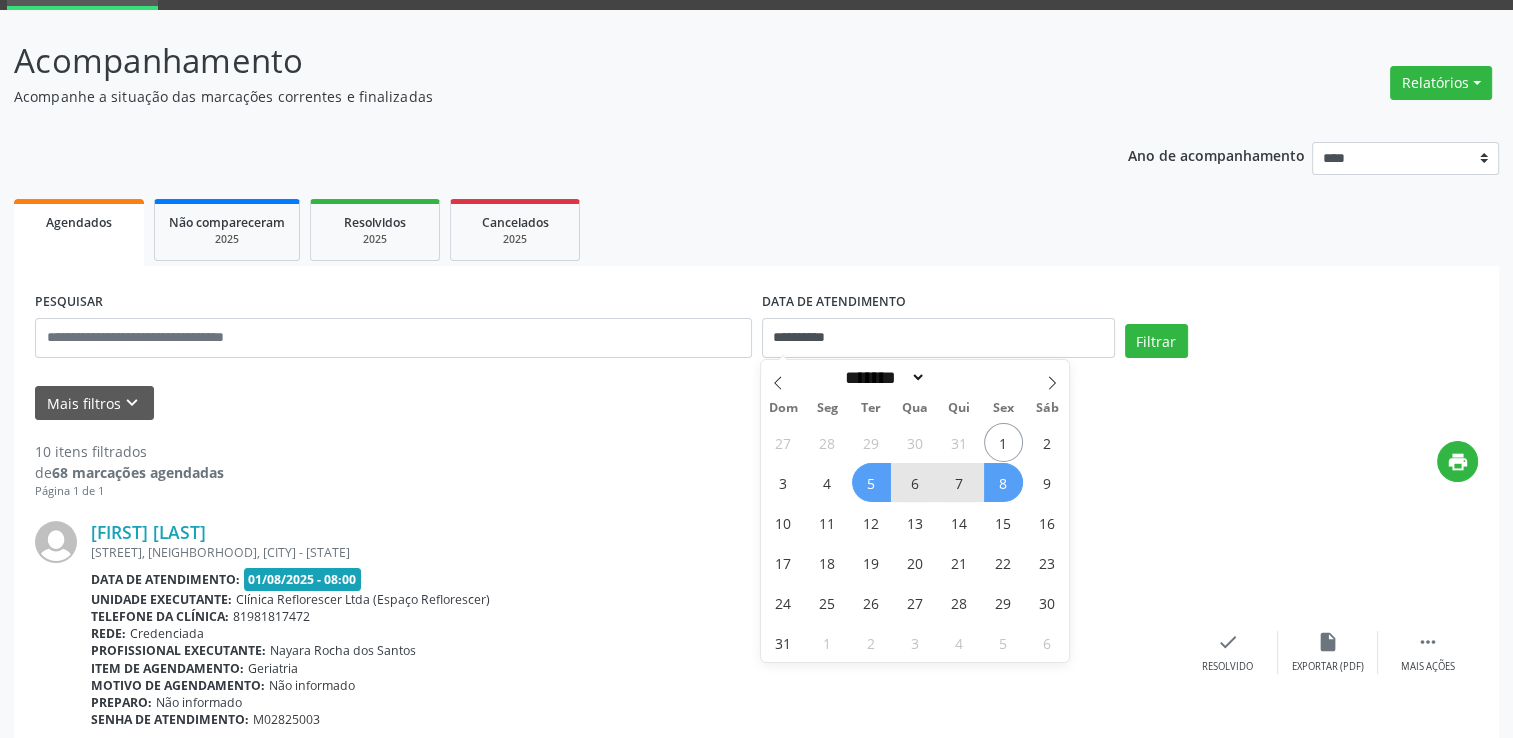 click on "8" at bounding box center (1003, 482) 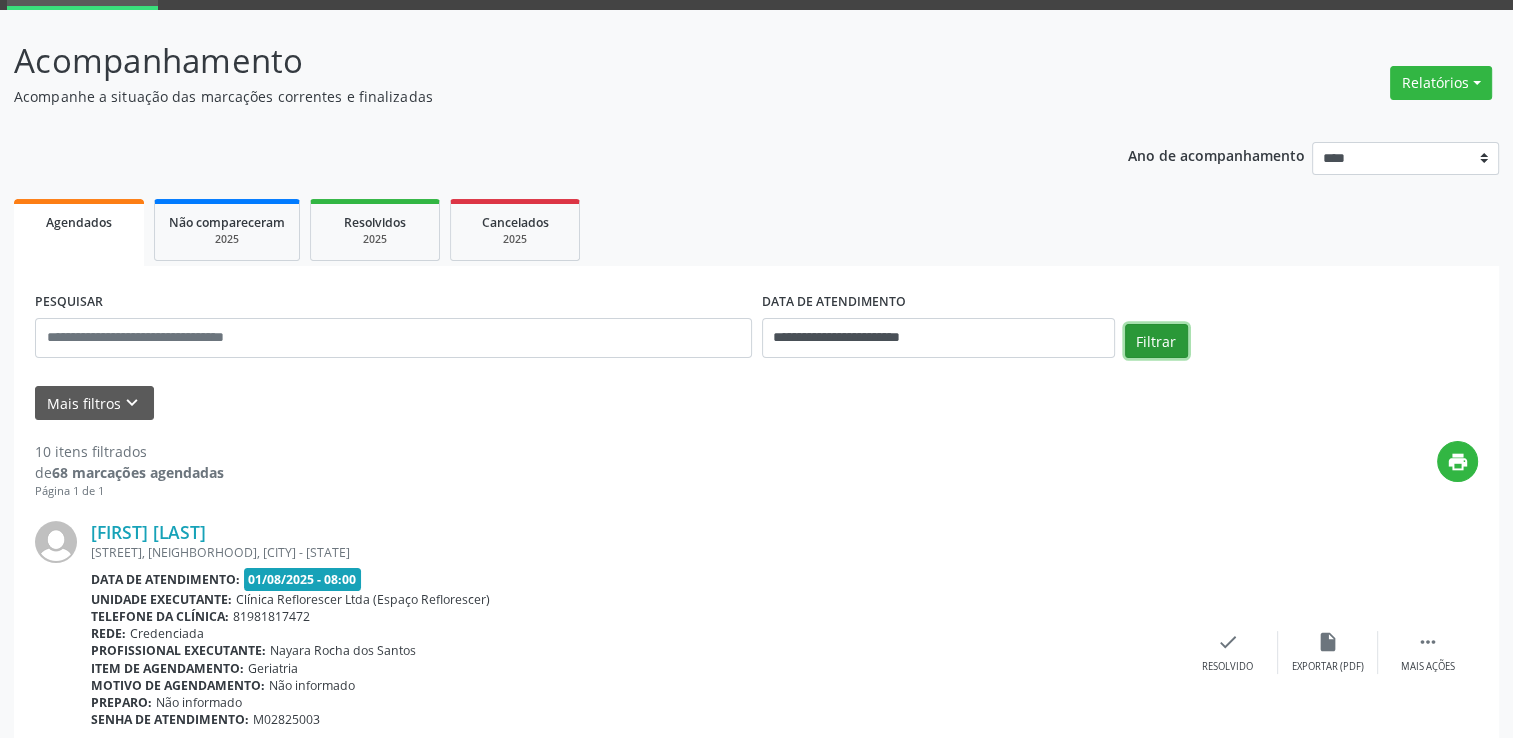 click on "Filtrar" at bounding box center [1156, 341] 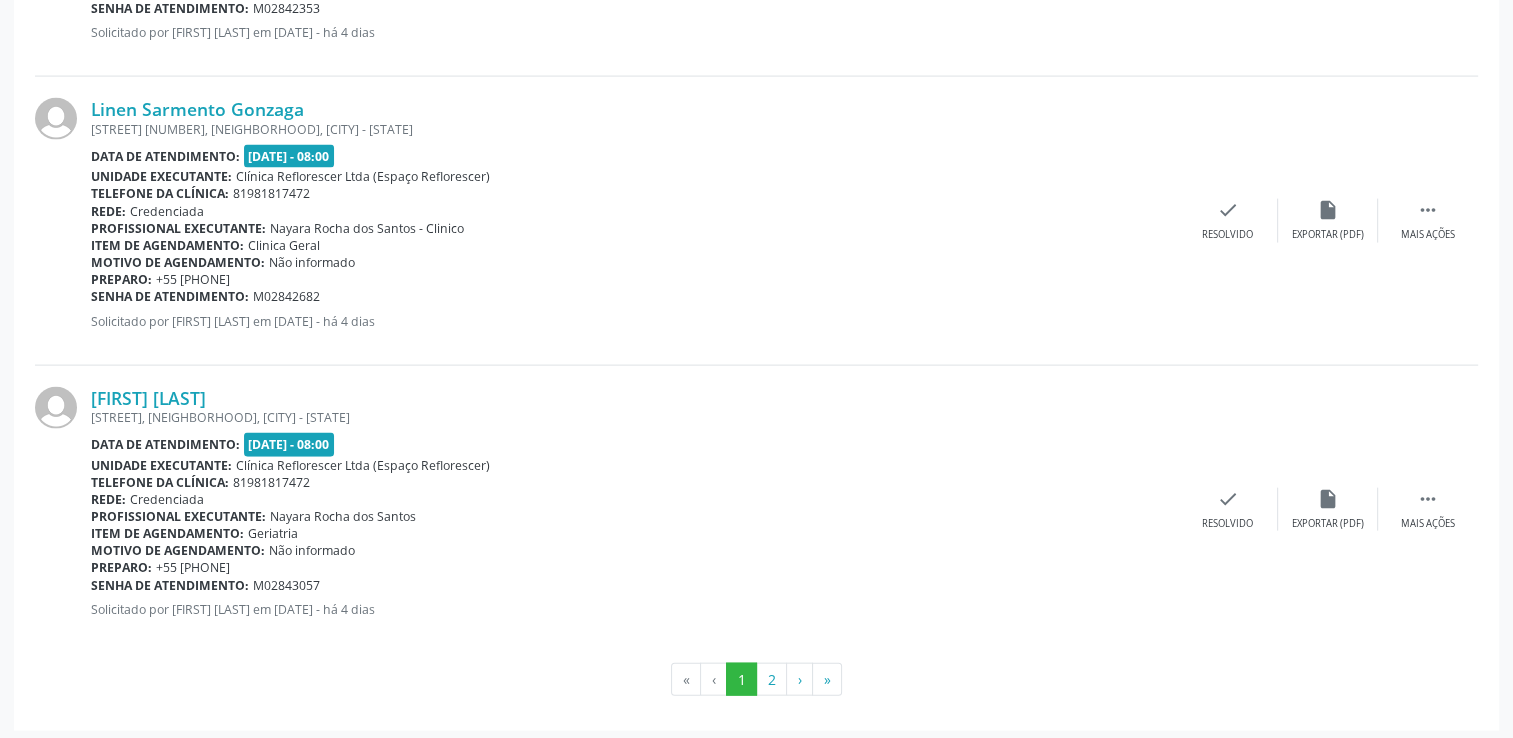 scroll, scrollTop: 4272, scrollLeft: 0, axis: vertical 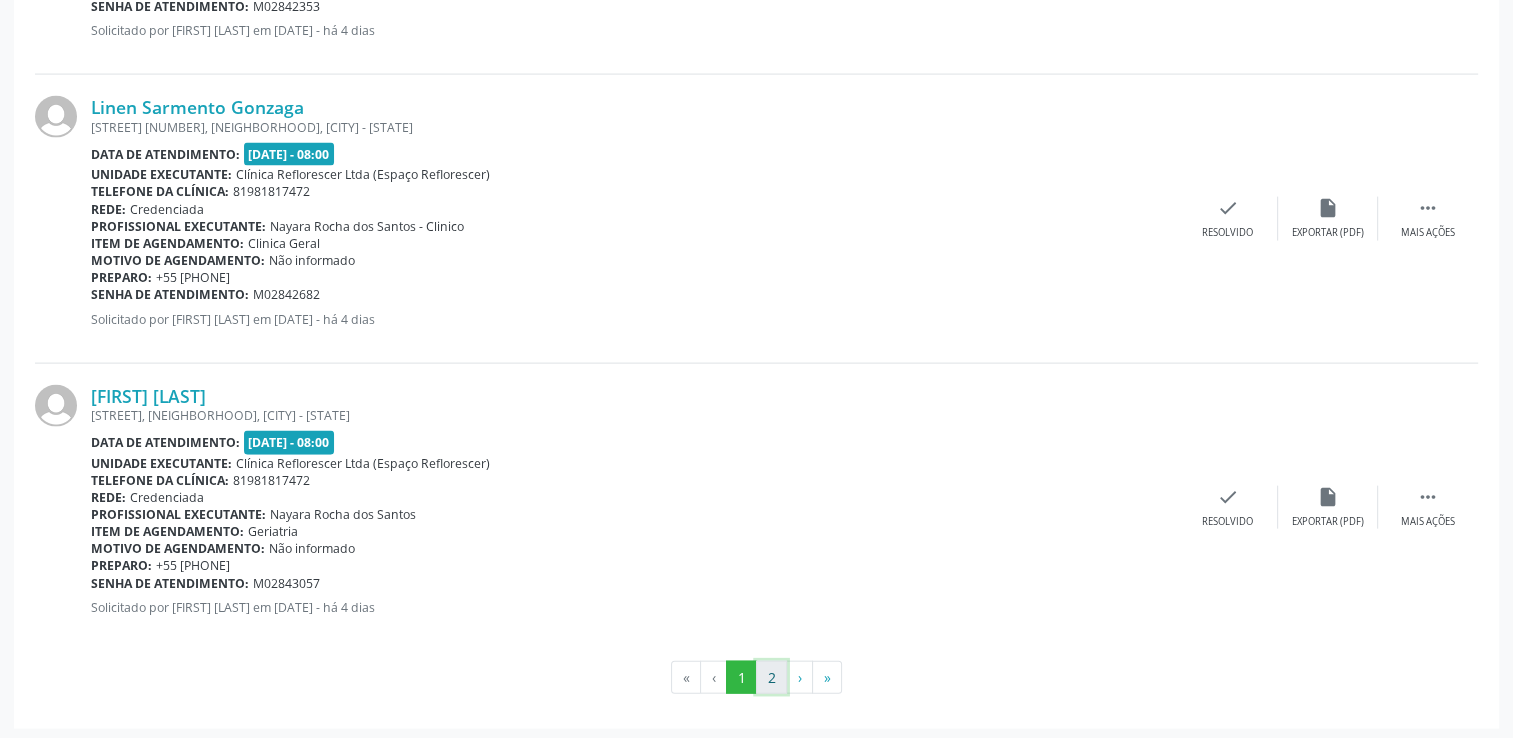 click on "2" at bounding box center (771, 678) 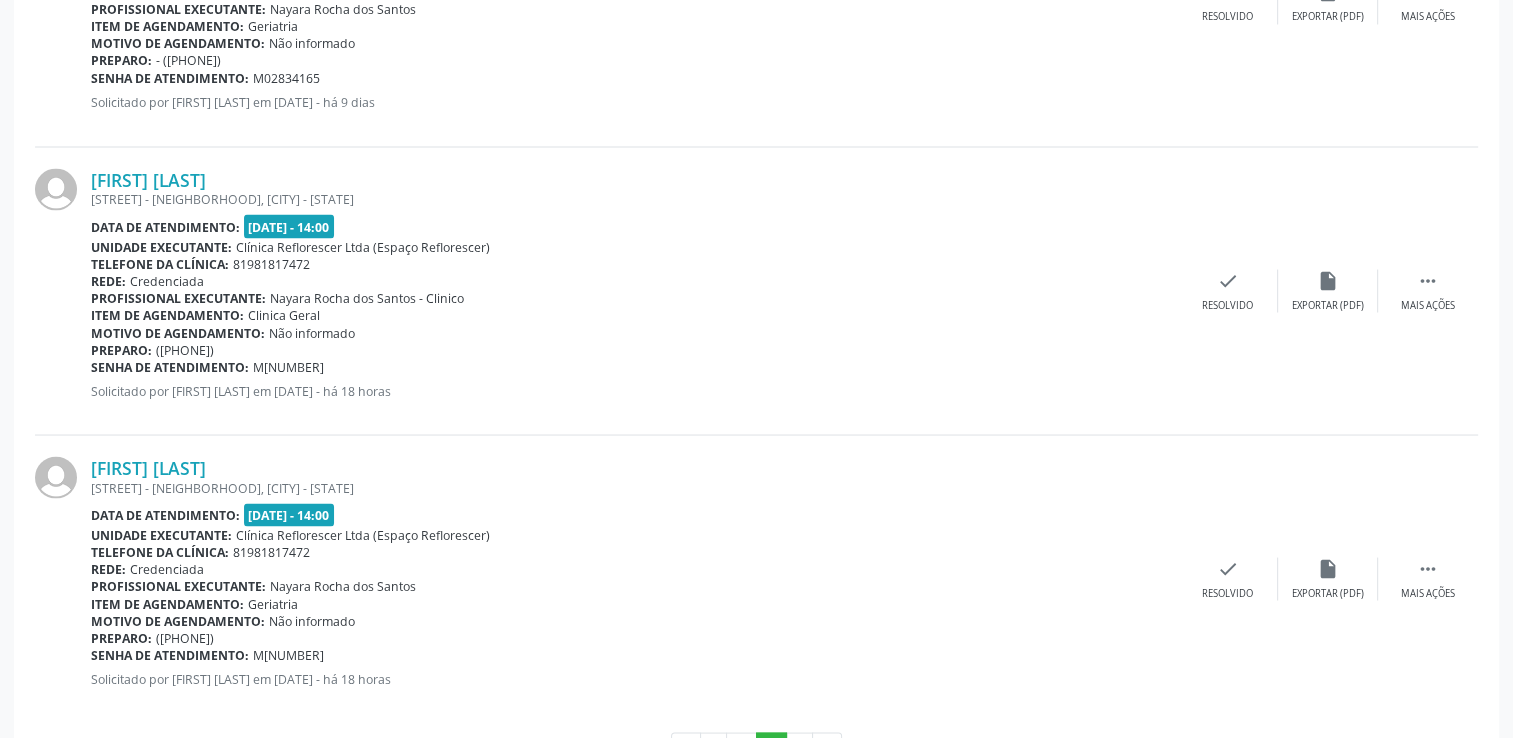 scroll, scrollTop: 3696, scrollLeft: 0, axis: vertical 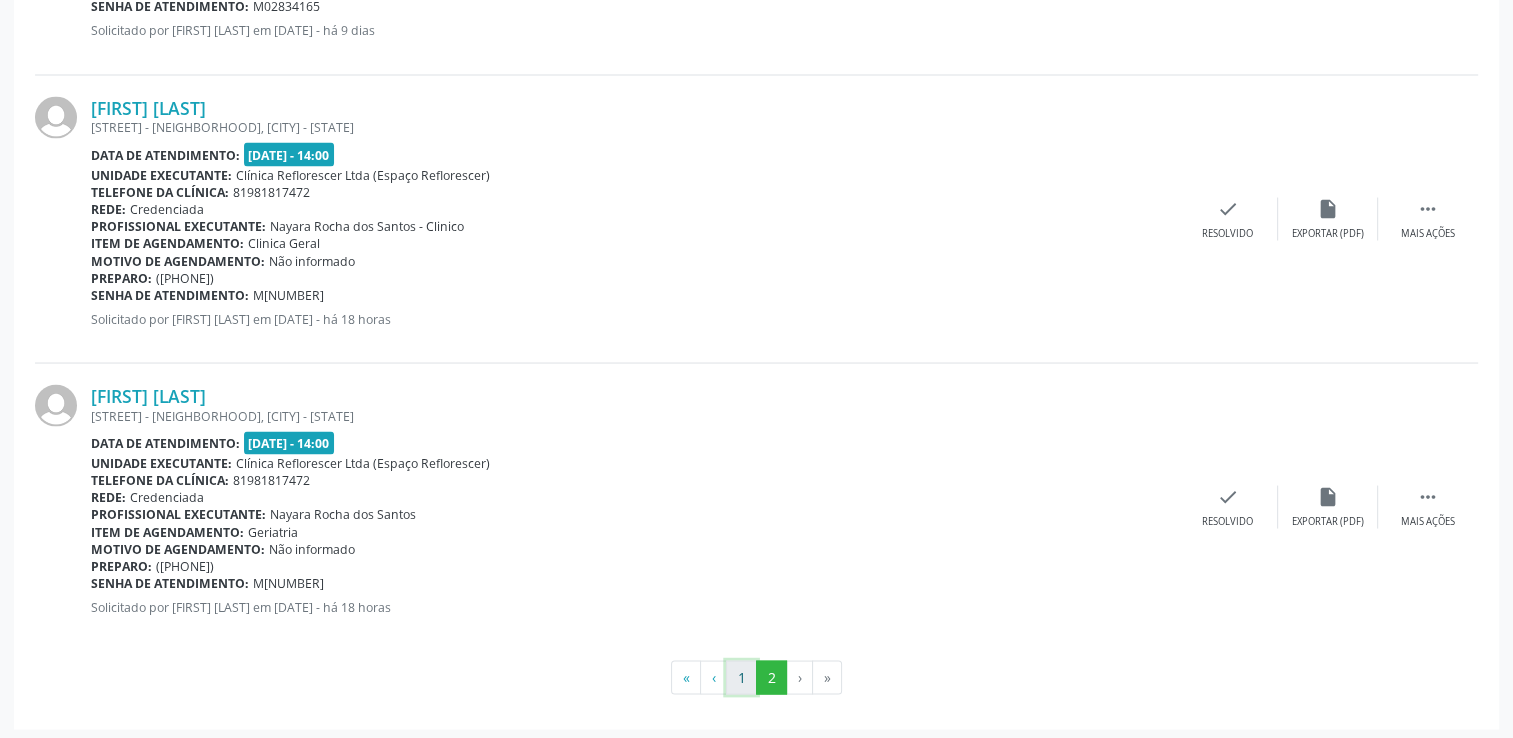 click on "1" at bounding box center [741, 677] 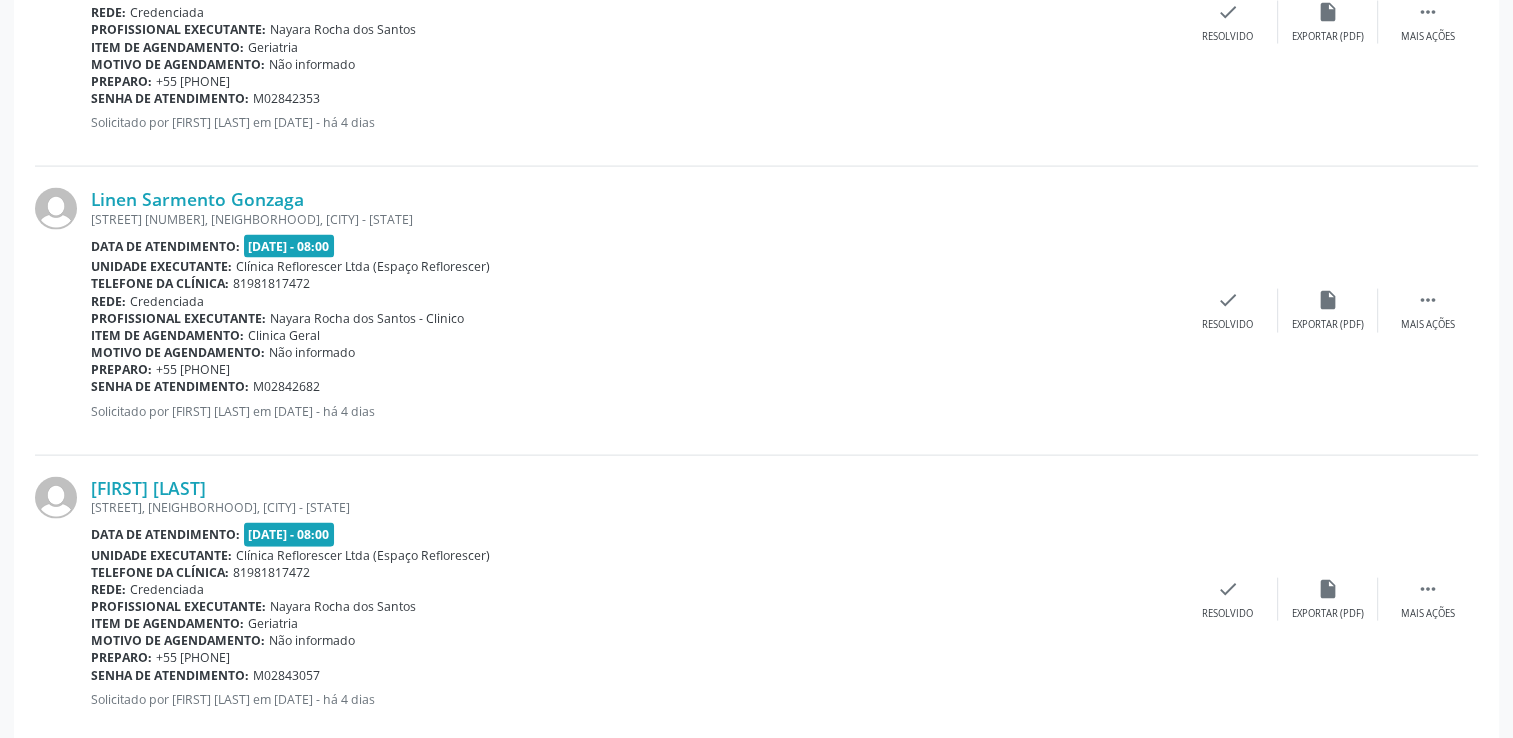 scroll, scrollTop: 4272, scrollLeft: 0, axis: vertical 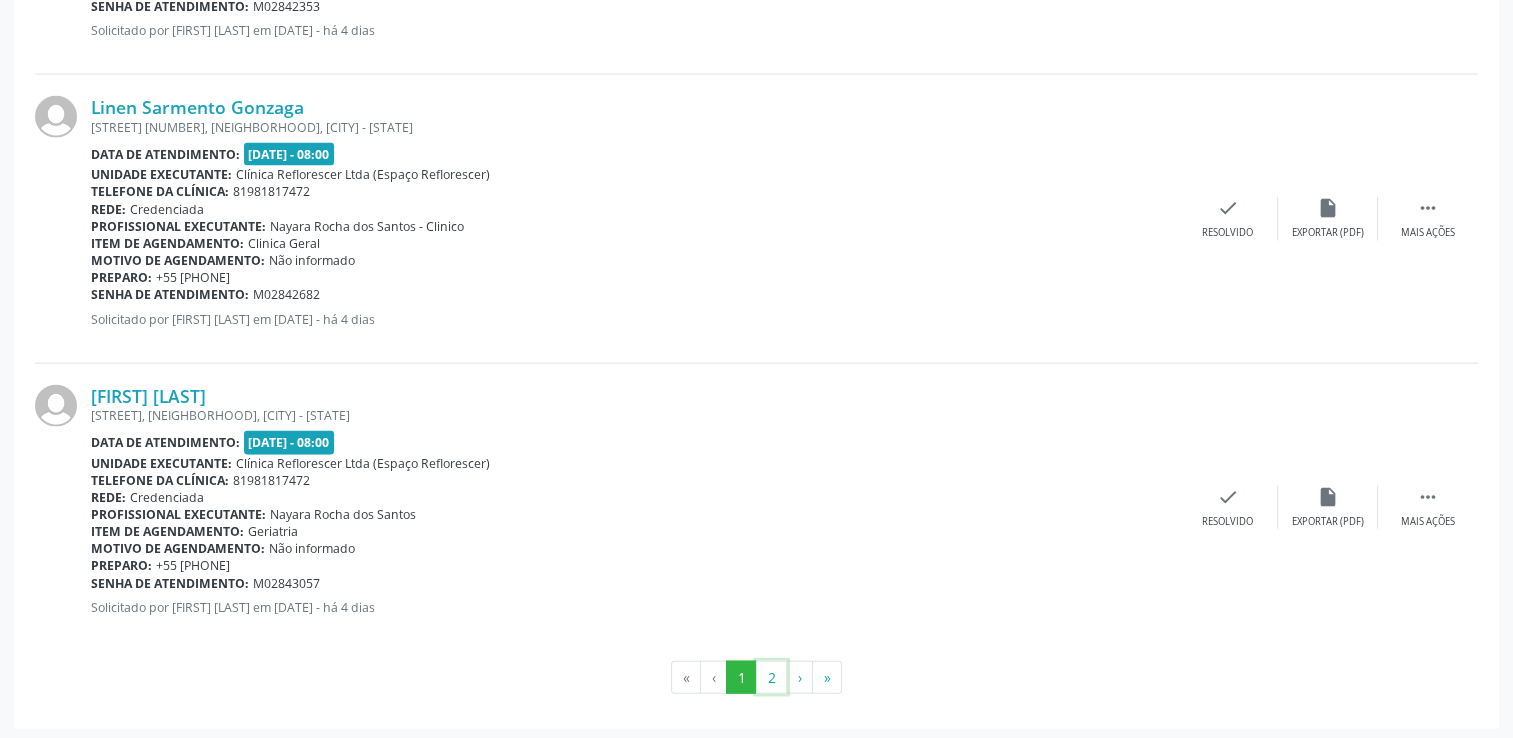 click on "2" at bounding box center (771, 678) 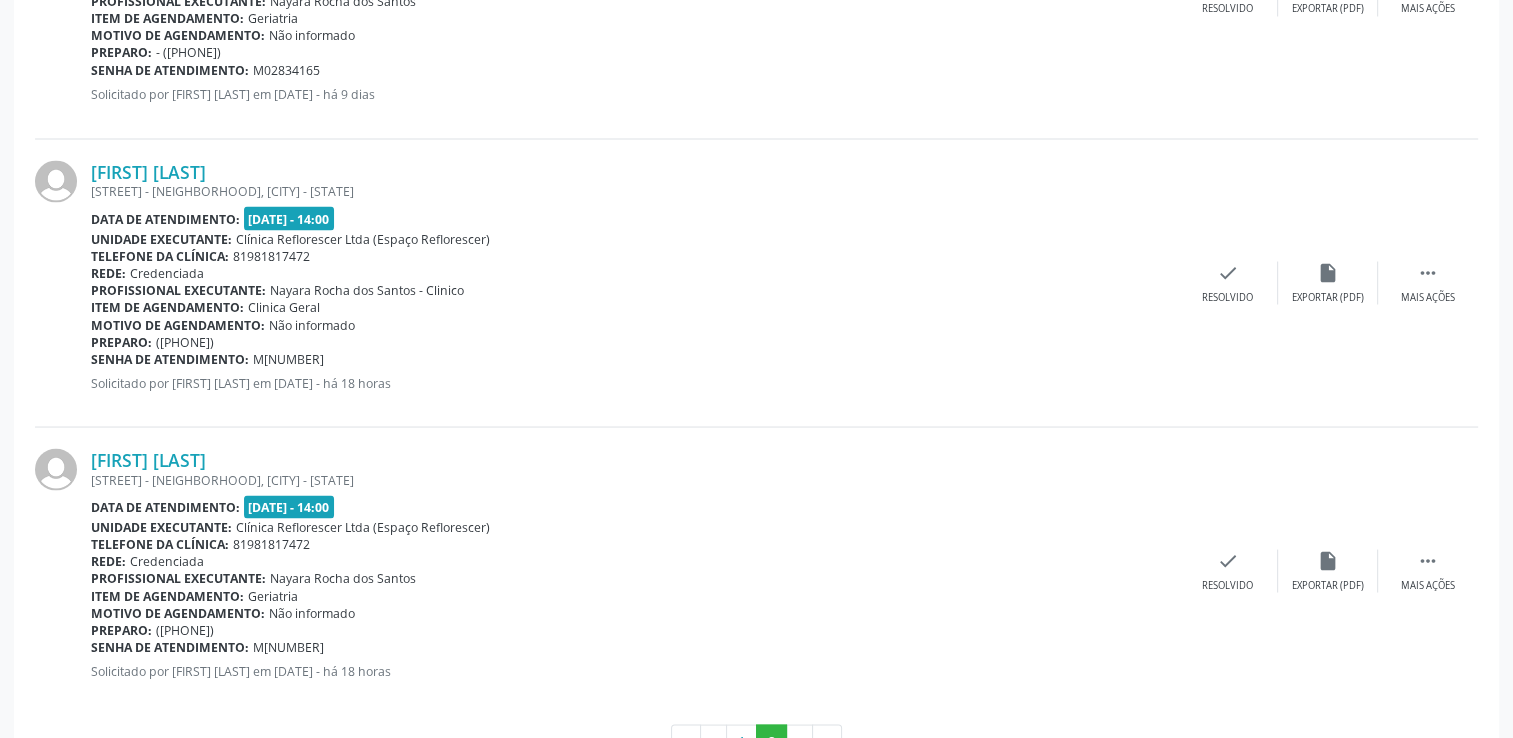 scroll, scrollTop: 3696, scrollLeft: 0, axis: vertical 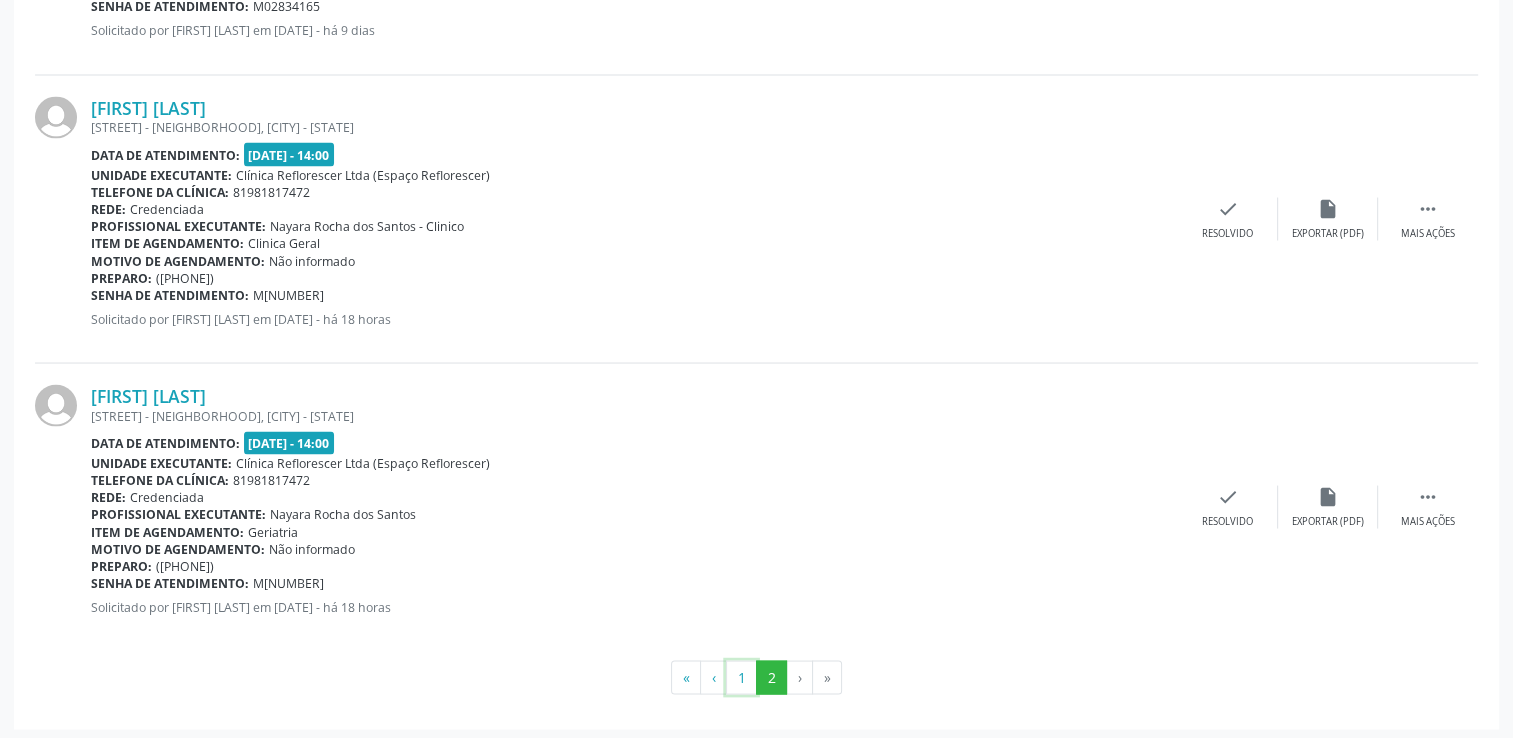 click on "1" at bounding box center [741, 677] 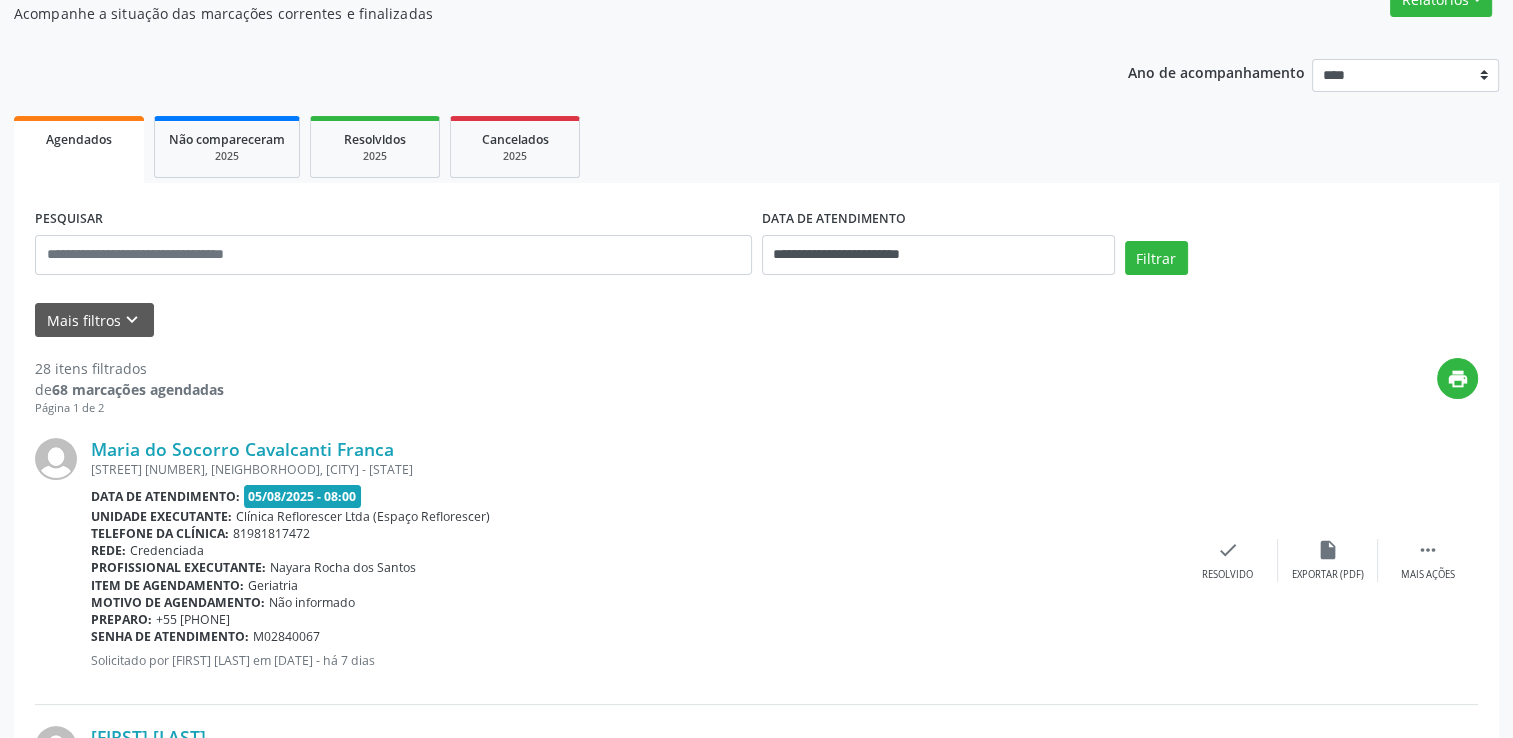 scroll, scrollTop: 0, scrollLeft: 0, axis: both 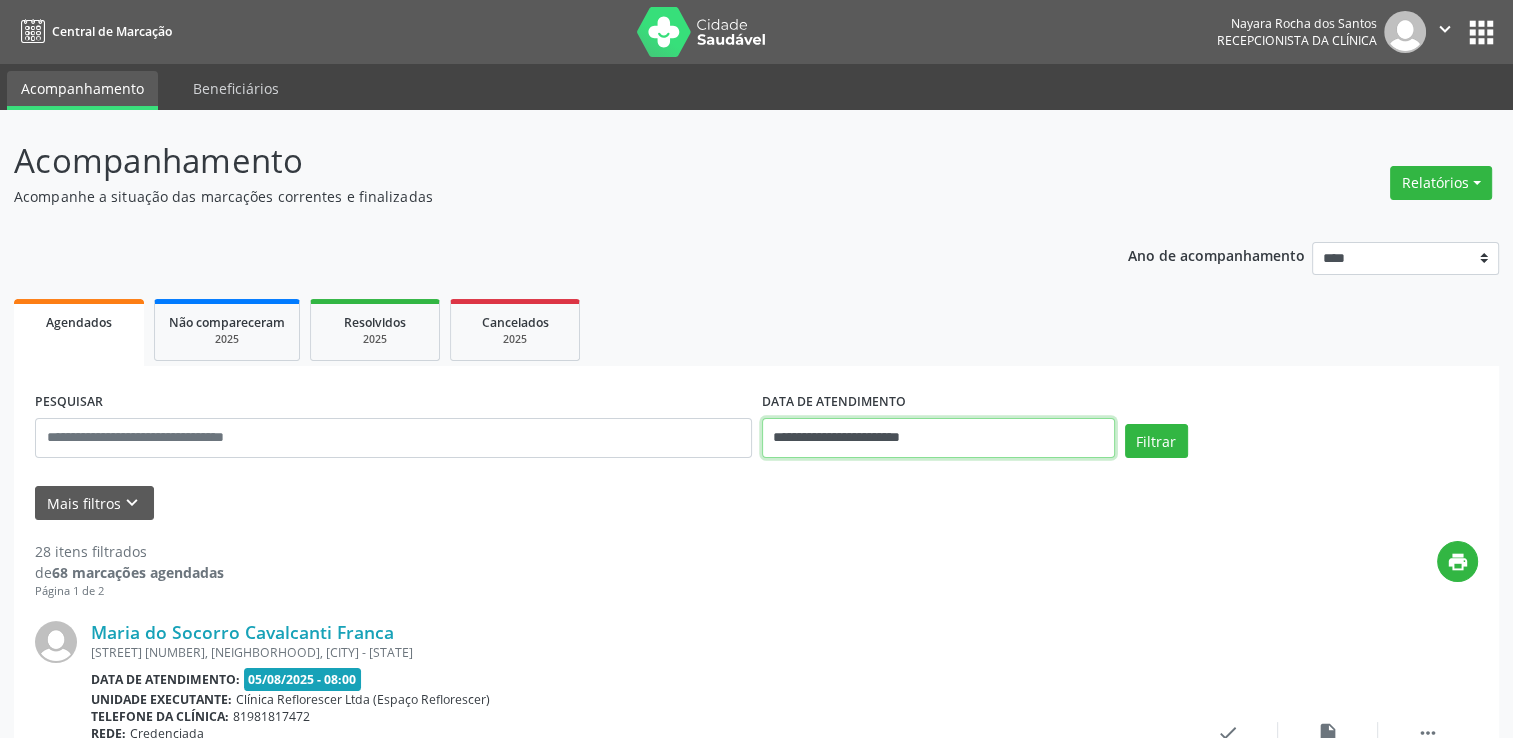 click on "**********" at bounding box center [938, 438] 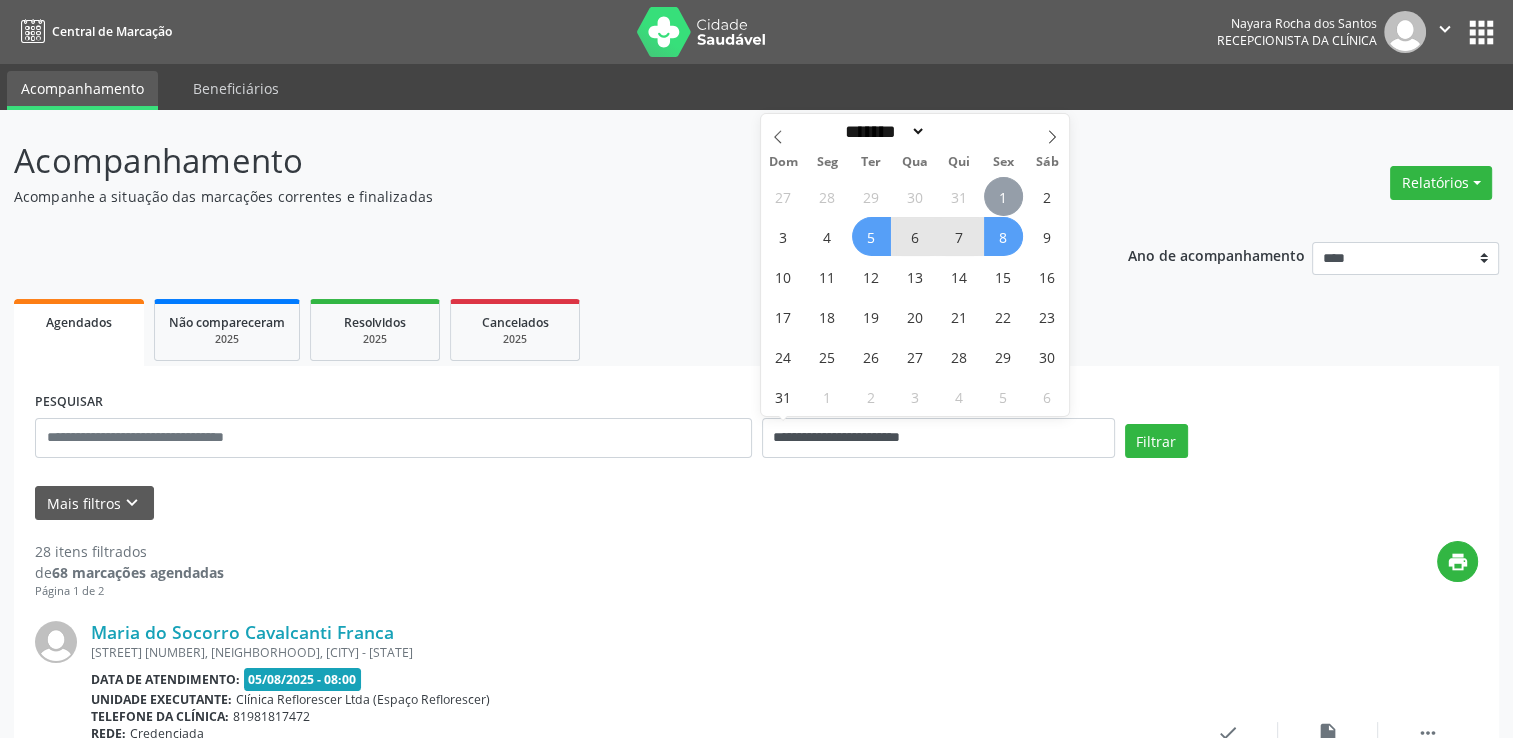 click on "1" at bounding box center (1003, 196) 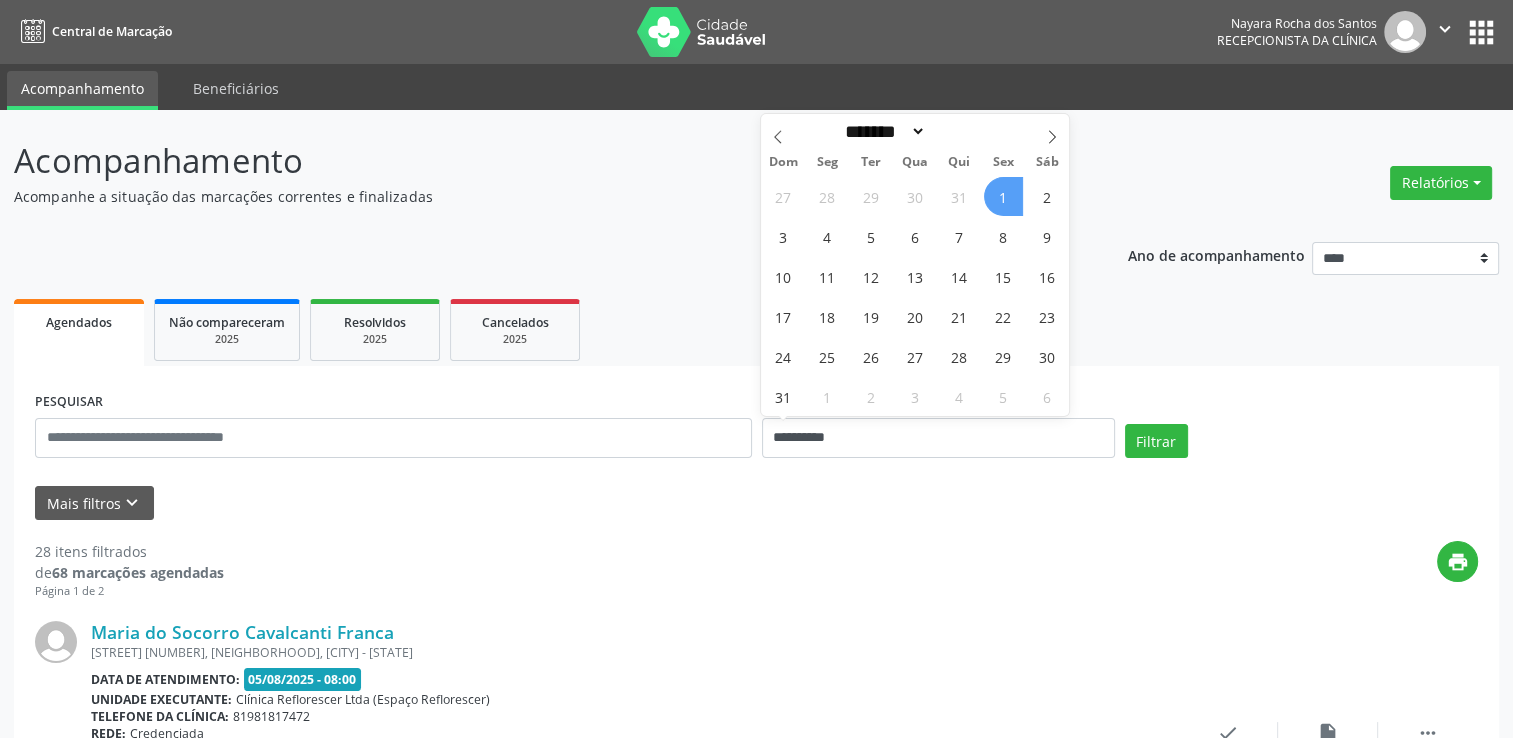 drag, startPoint x: 990, startPoint y: 195, endPoint x: 1017, endPoint y: 224, distance: 39.623226 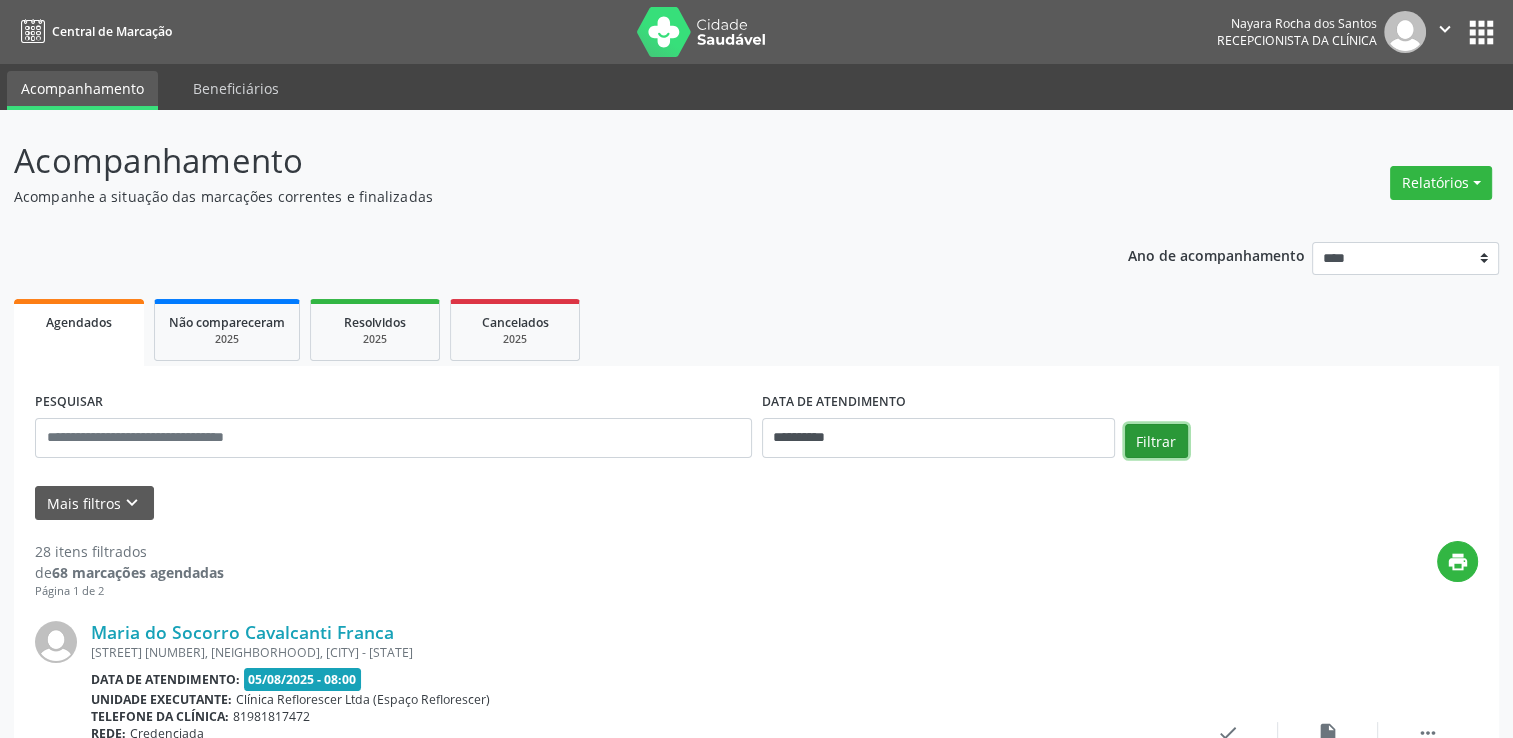 click on "Filtrar" at bounding box center [1156, 441] 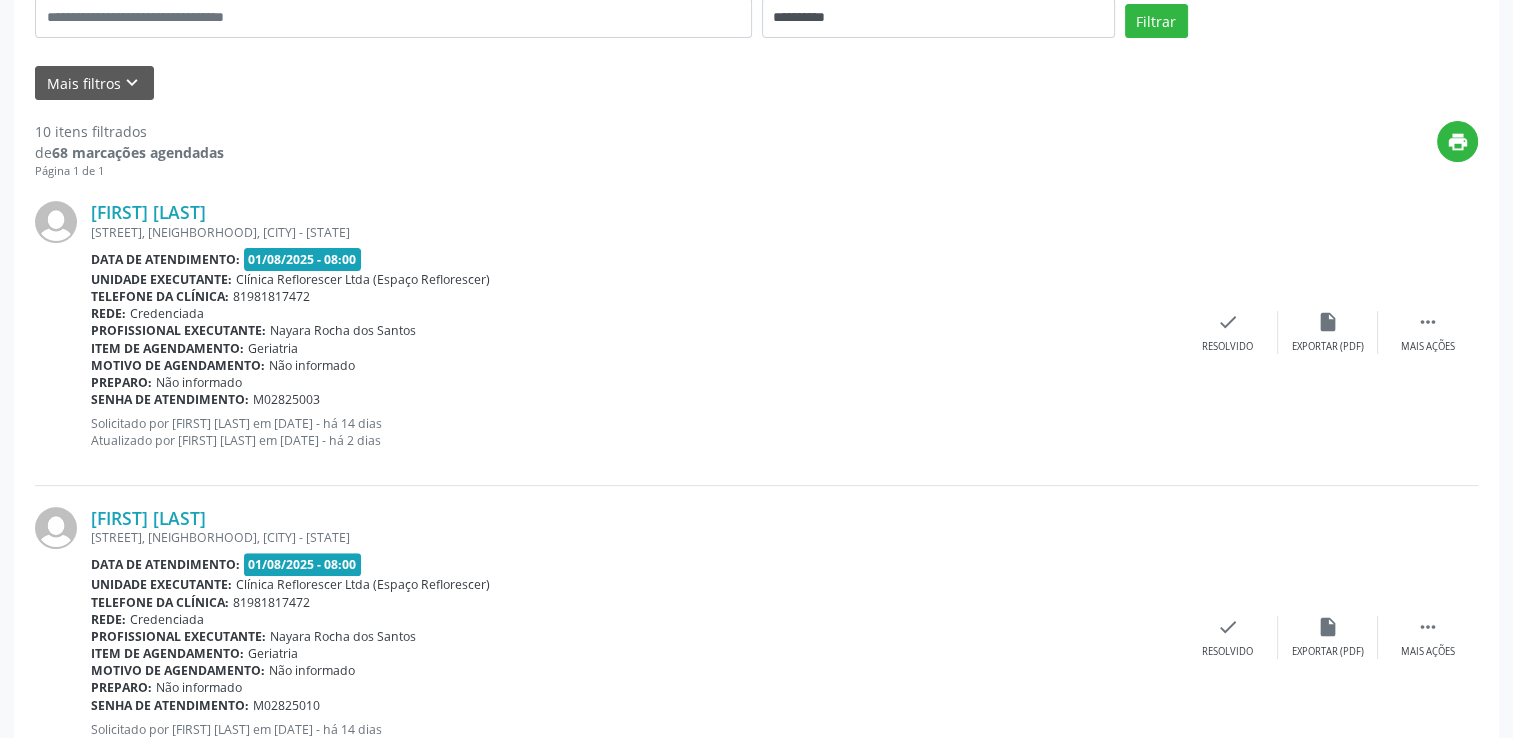 scroll, scrollTop: 47, scrollLeft: 0, axis: vertical 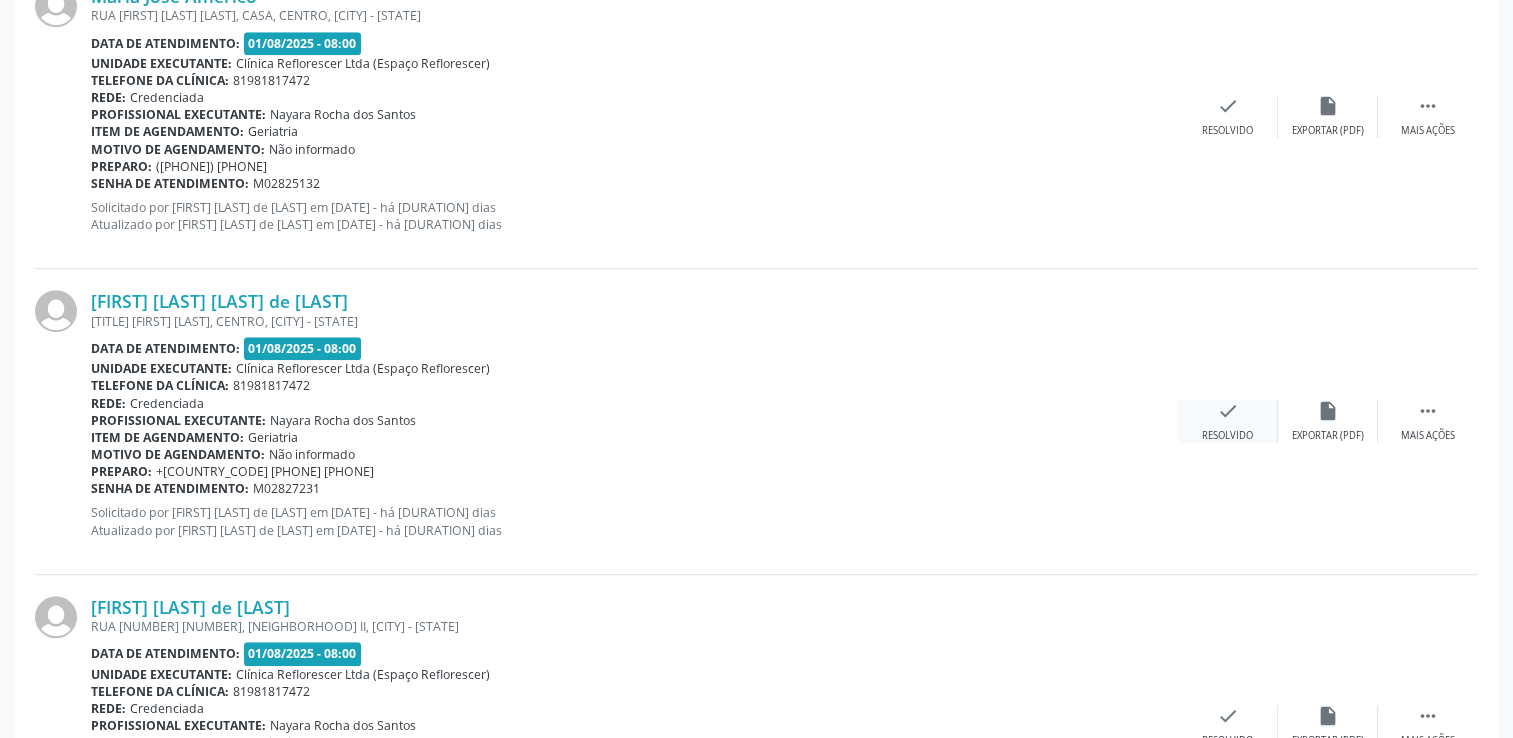 click on "Resolvido" at bounding box center (1227, 436) 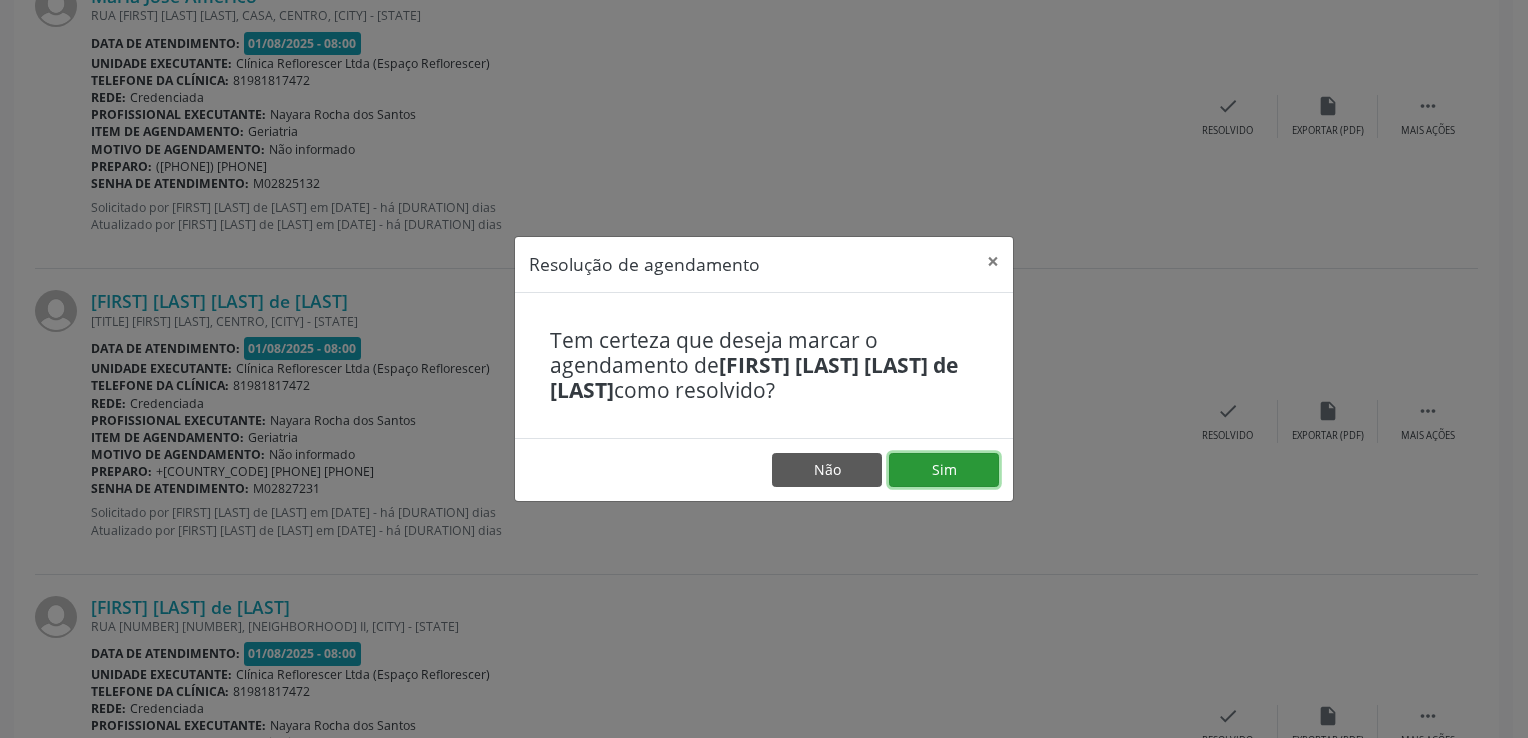 click on "Sim" at bounding box center (944, 470) 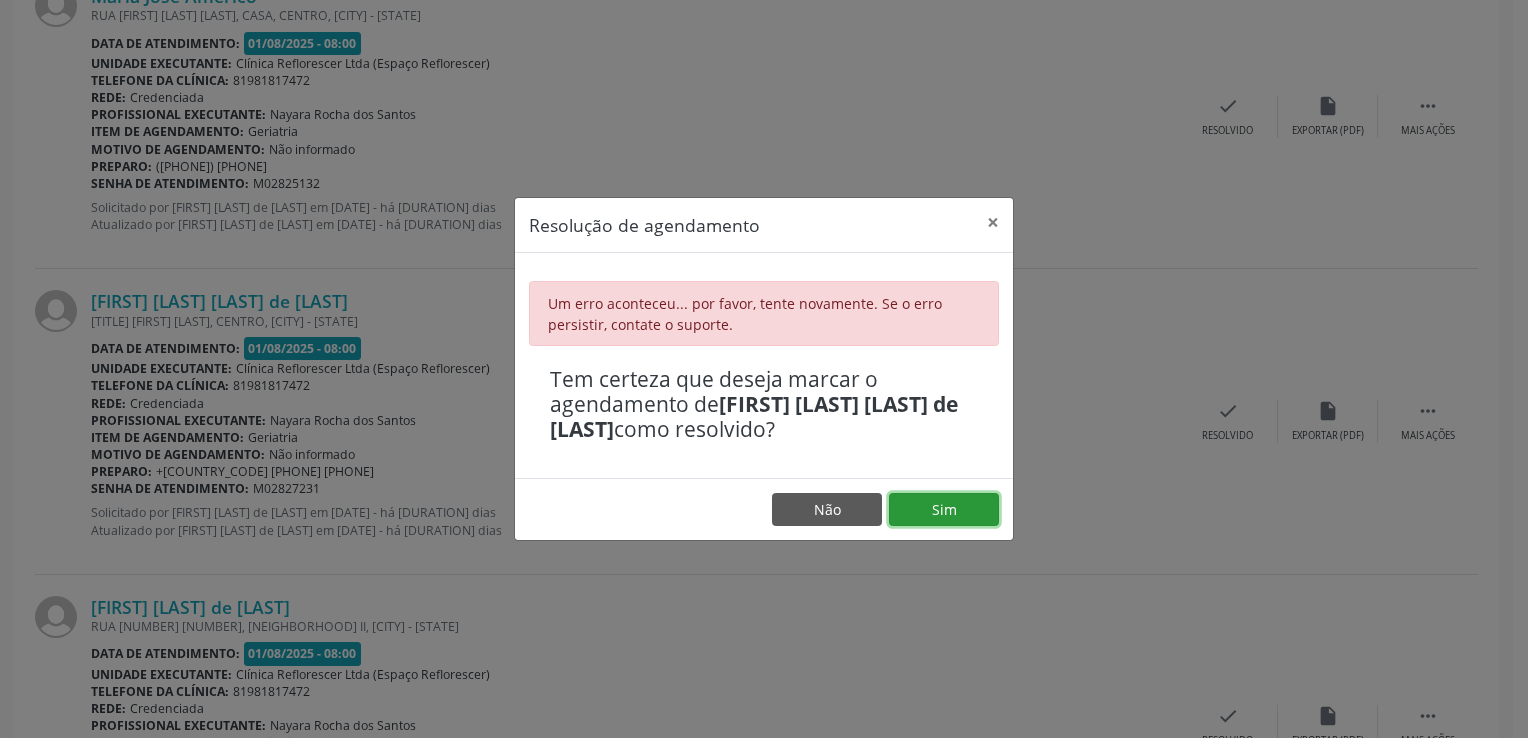 click on "Sim" at bounding box center [944, 510] 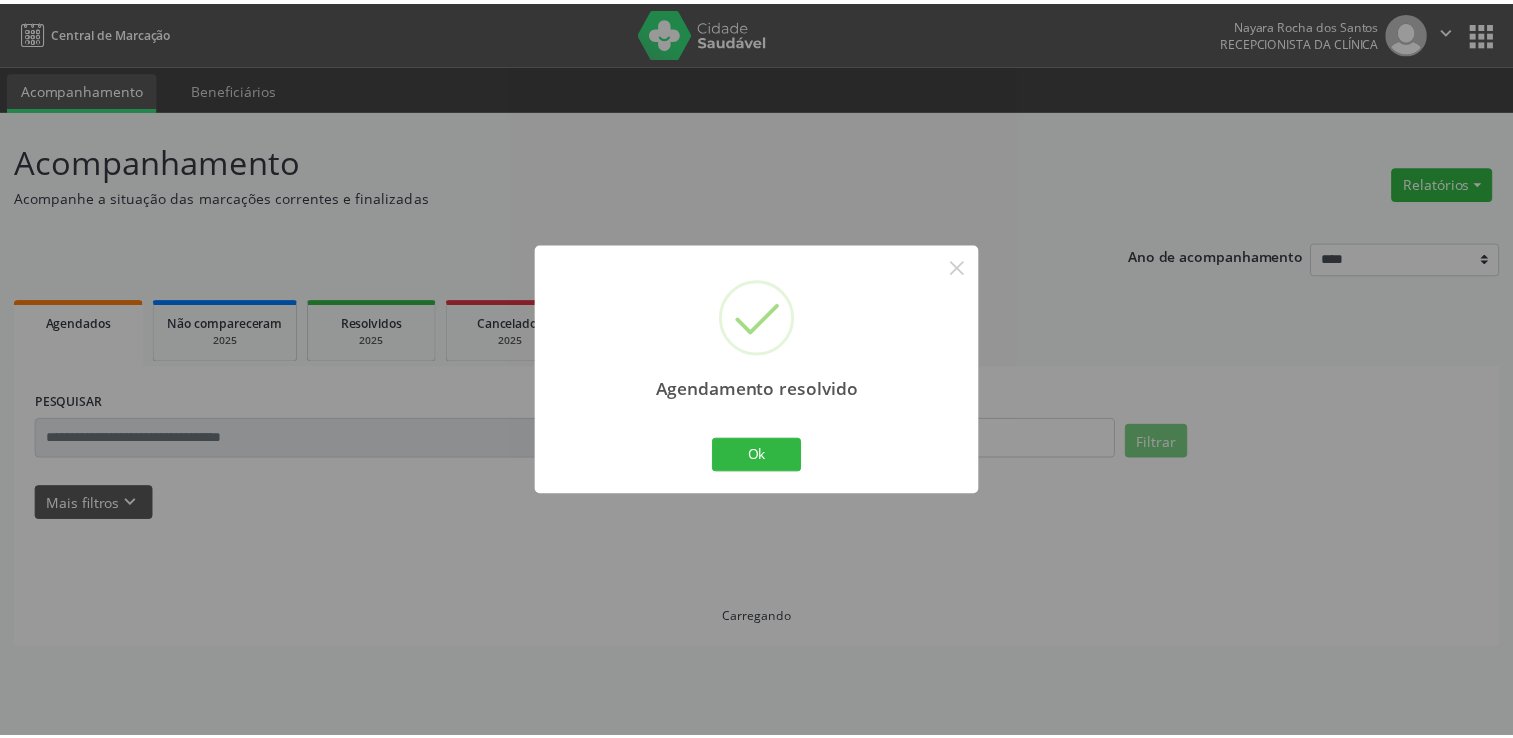 scroll, scrollTop: 0, scrollLeft: 0, axis: both 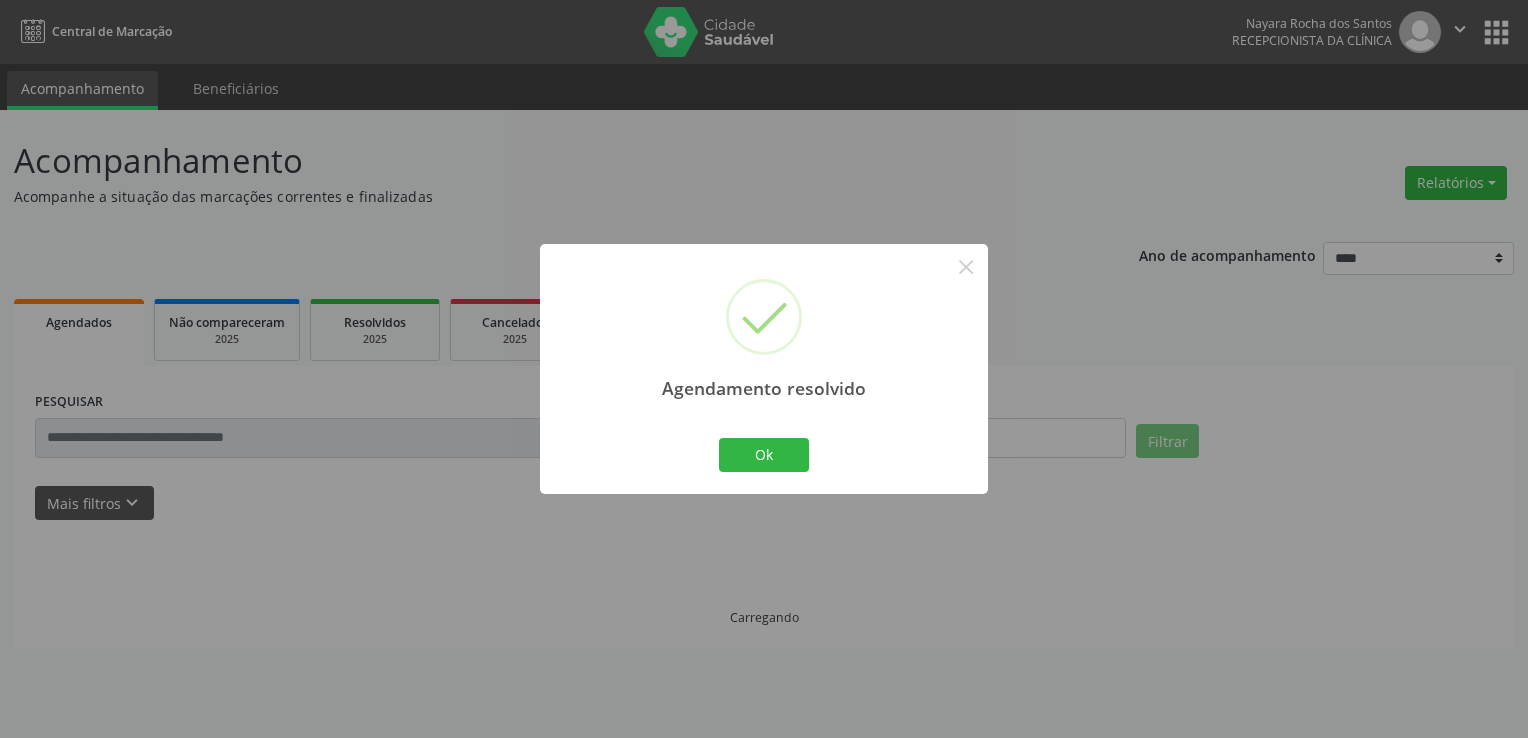 click on "Agendamento resolvido × Ok Cancel" at bounding box center [764, 369] 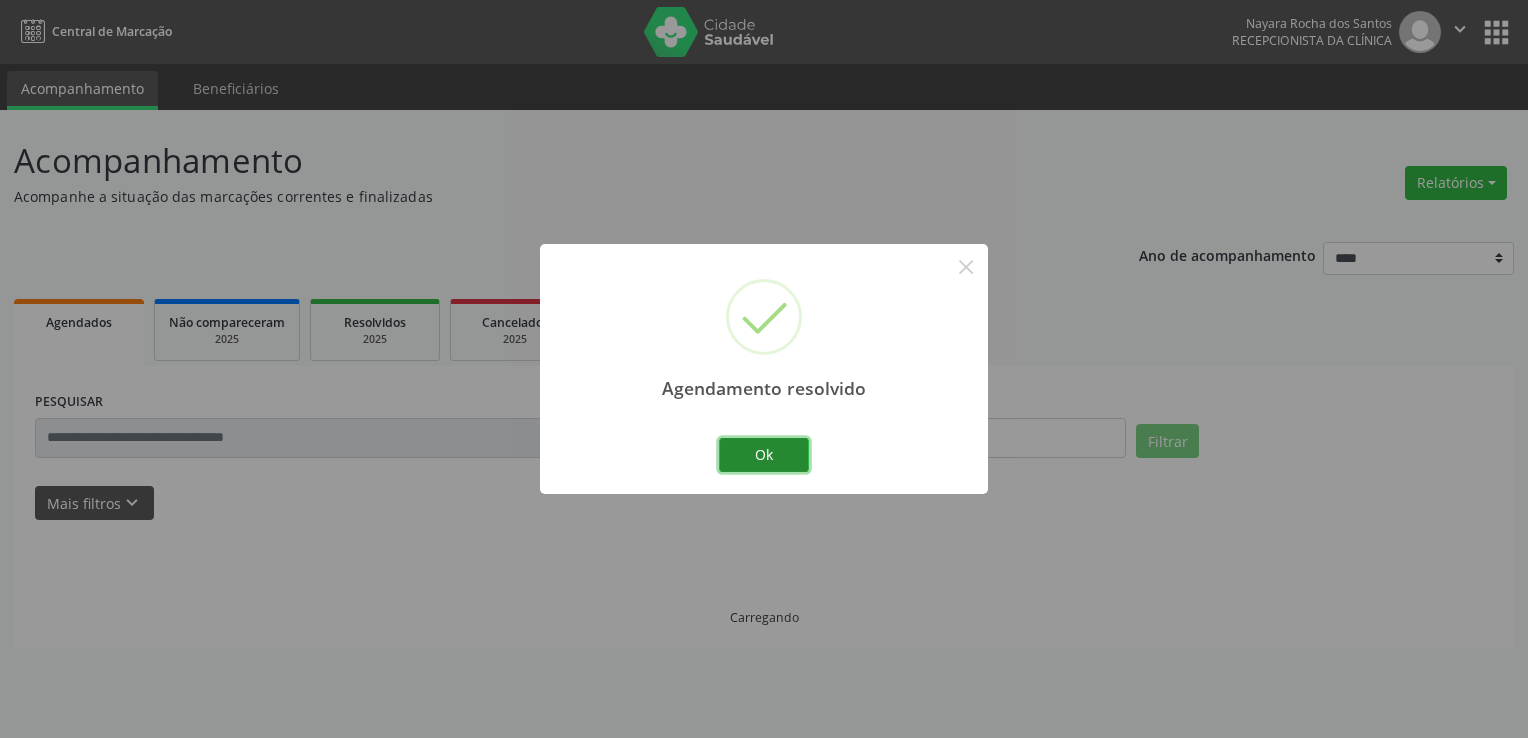 click on "Ok" at bounding box center [764, 455] 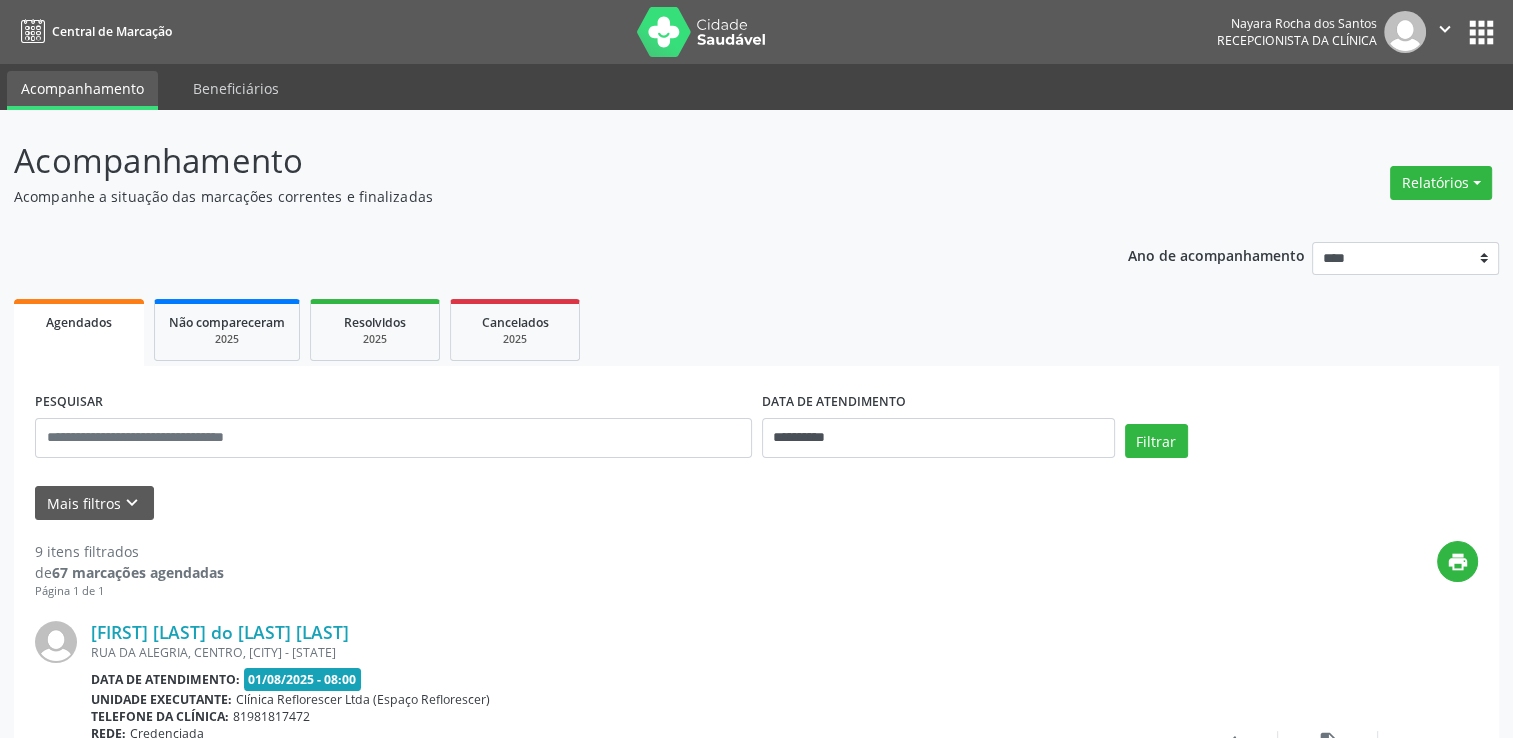 click on "**********" at bounding box center (756, 1798) 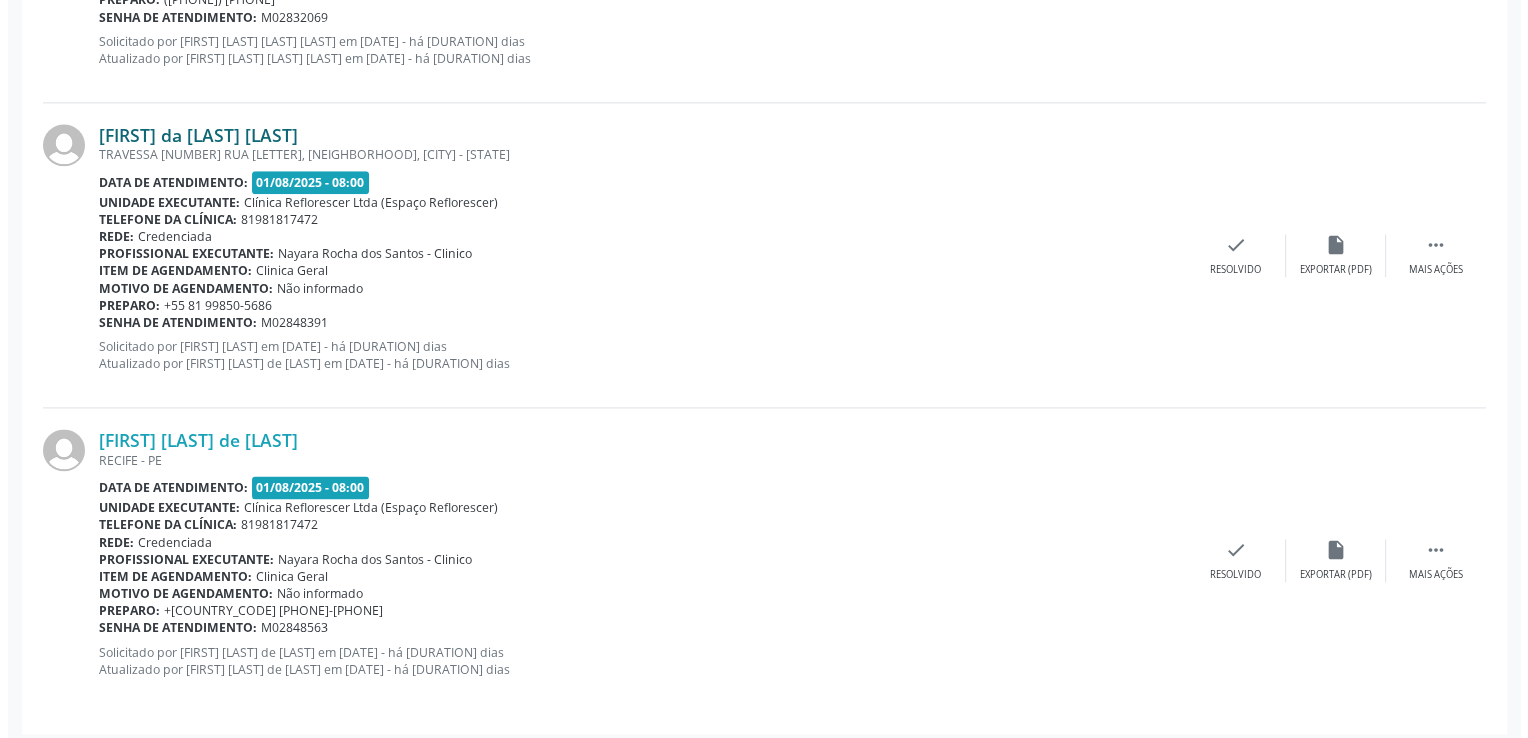 scroll, scrollTop: 2641, scrollLeft: 0, axis: vertical 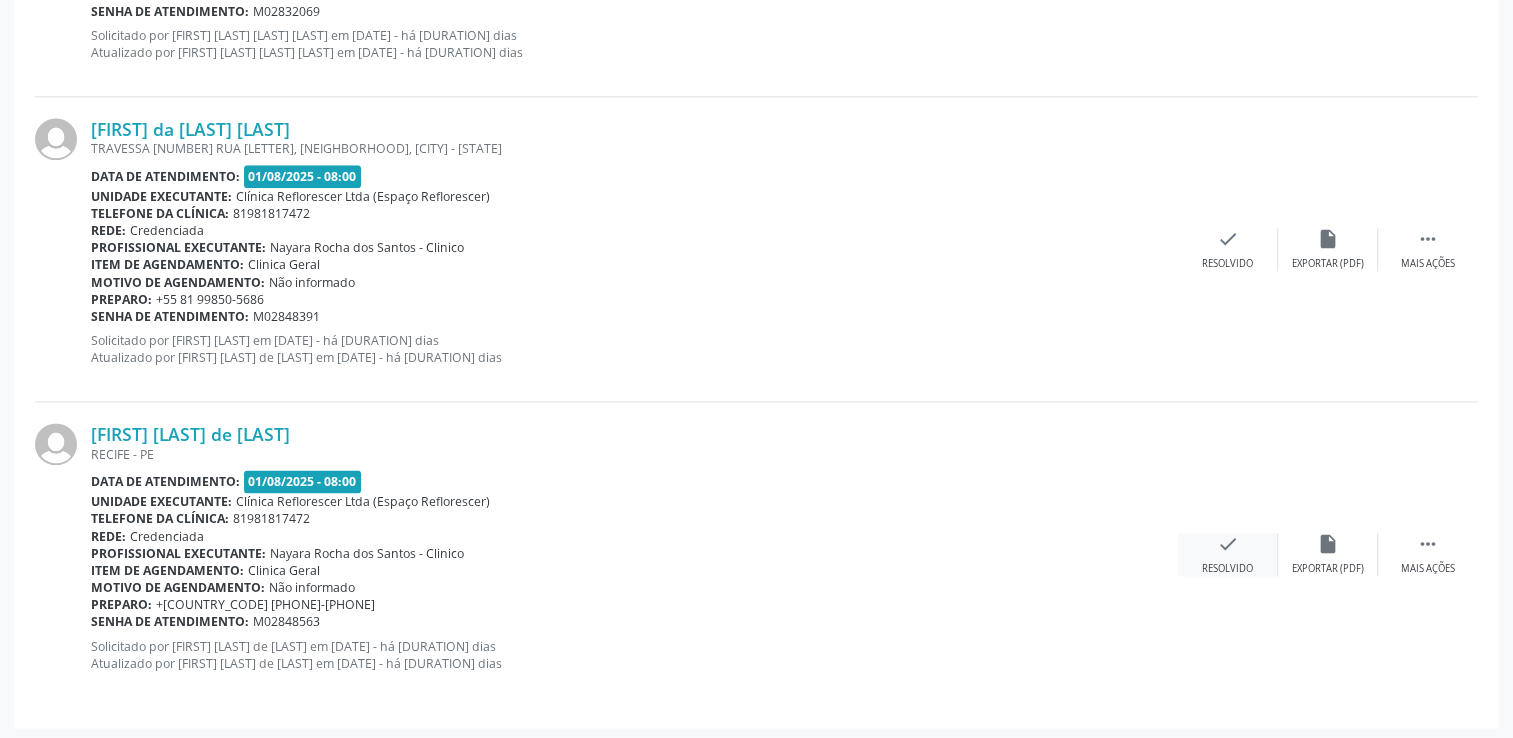 click on "check
Resolvido" at bounding box center [1228, 554] 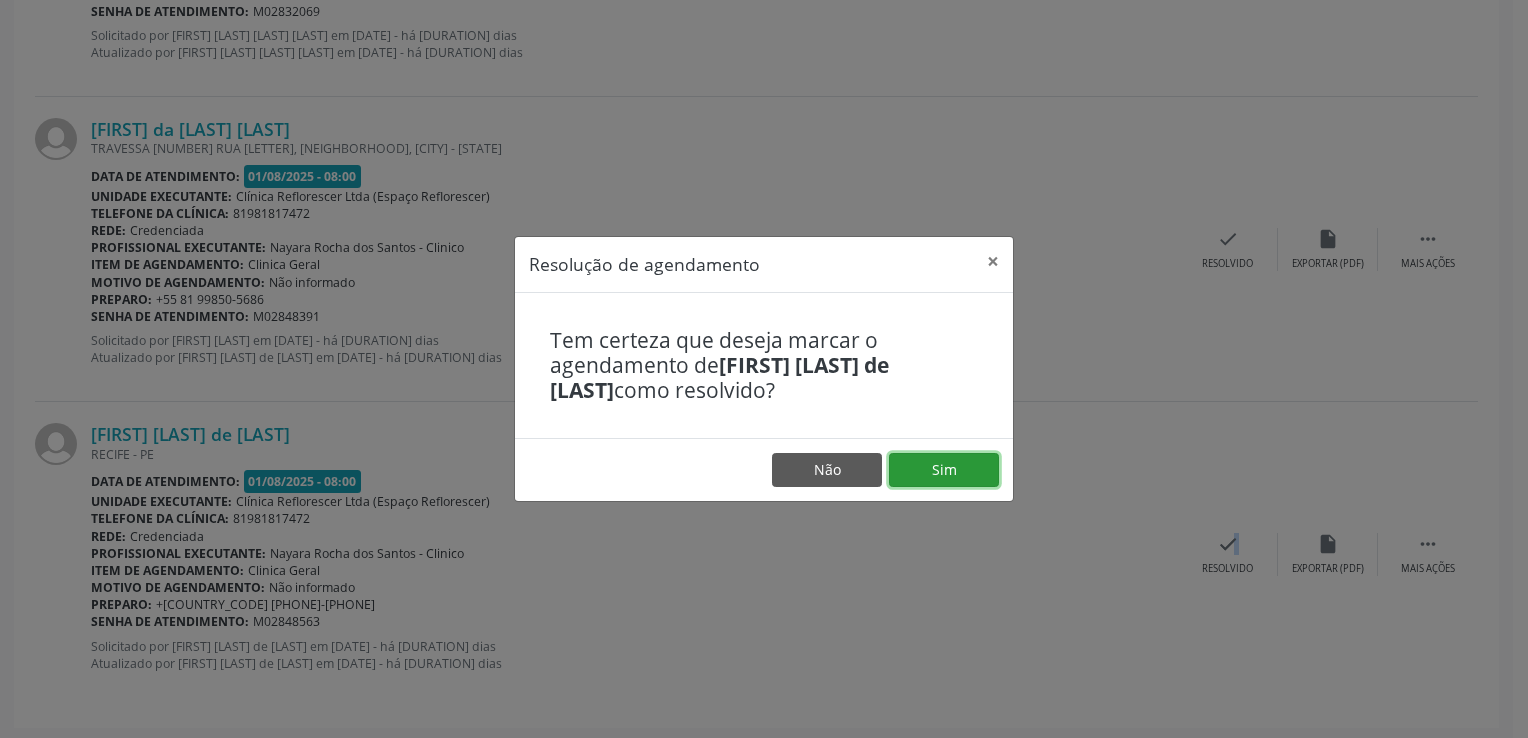 click on "Sim" at bounding box center [944, 470] 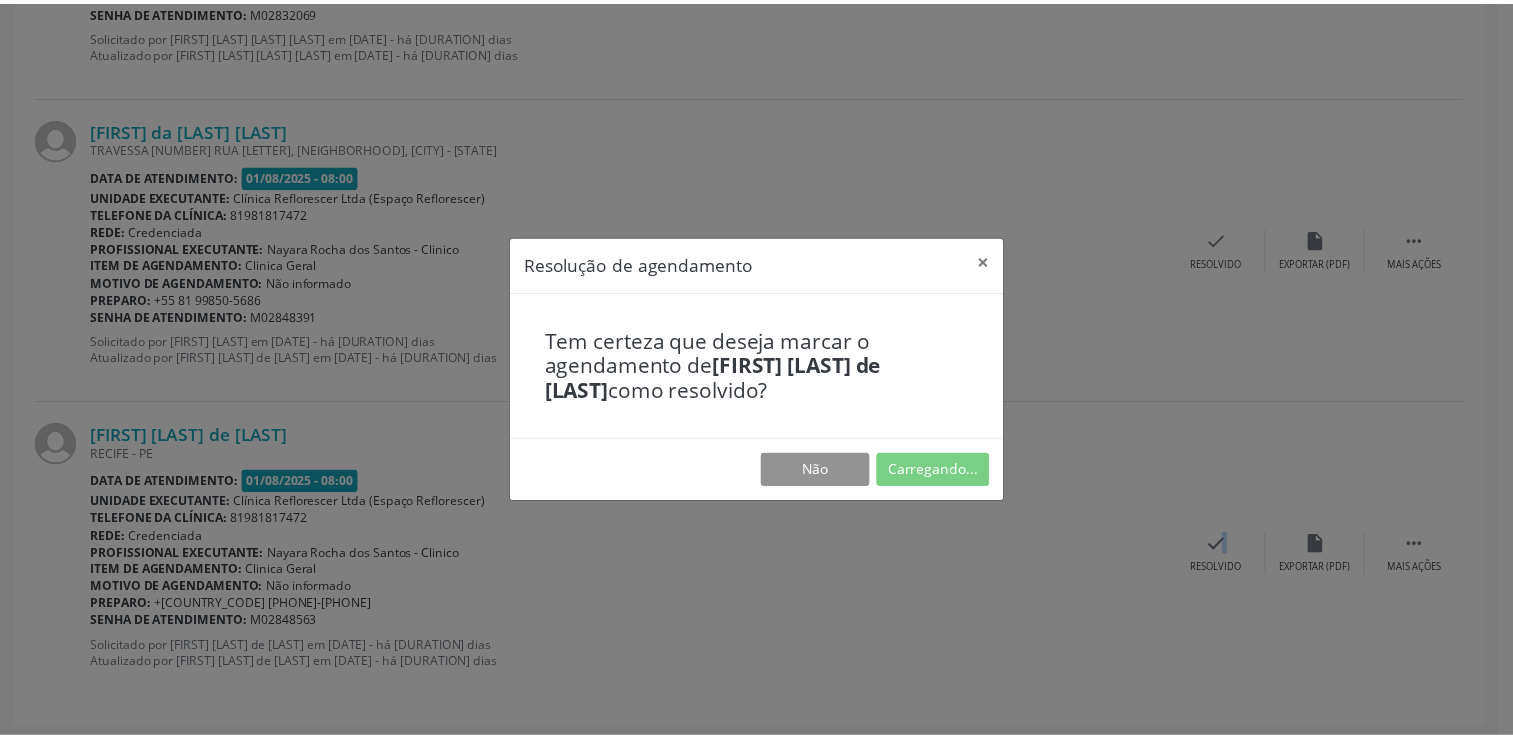 scroll, scrollTop: 0, scrollLeft: 0, axis: both 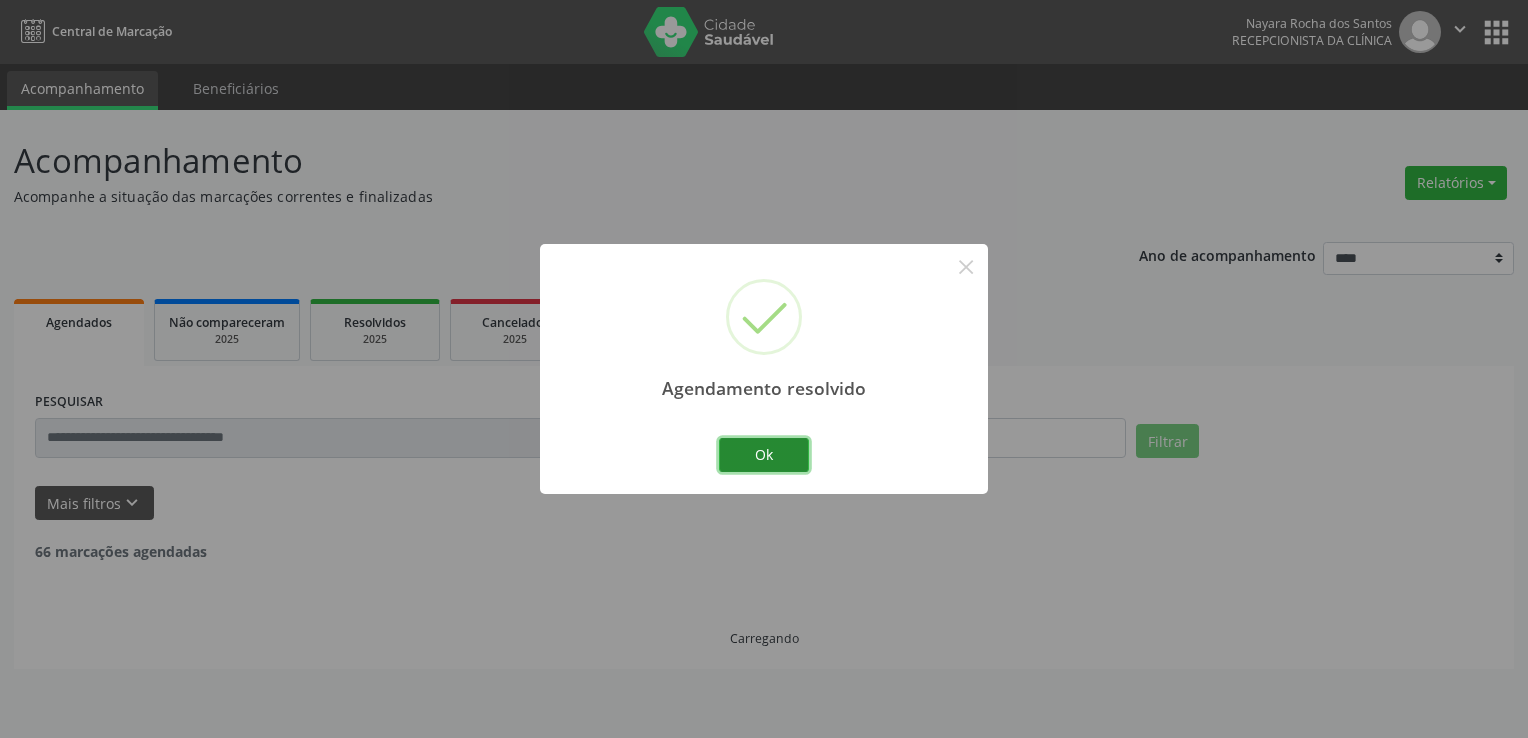 click on "Ok" at bounding box center (764, 455) 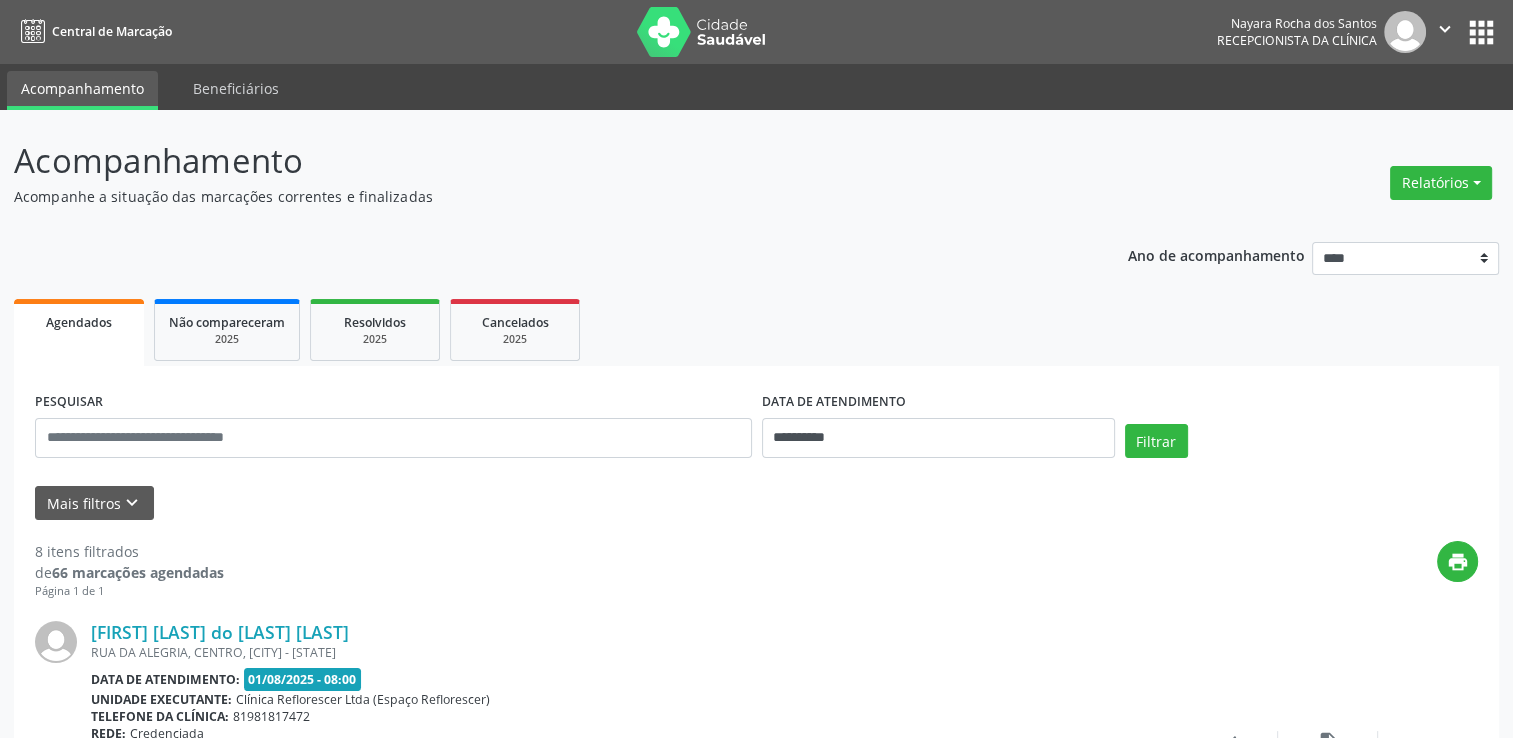 click on "Mais filtros
keyboard_arrow_down" at bounding box center [756, 503] 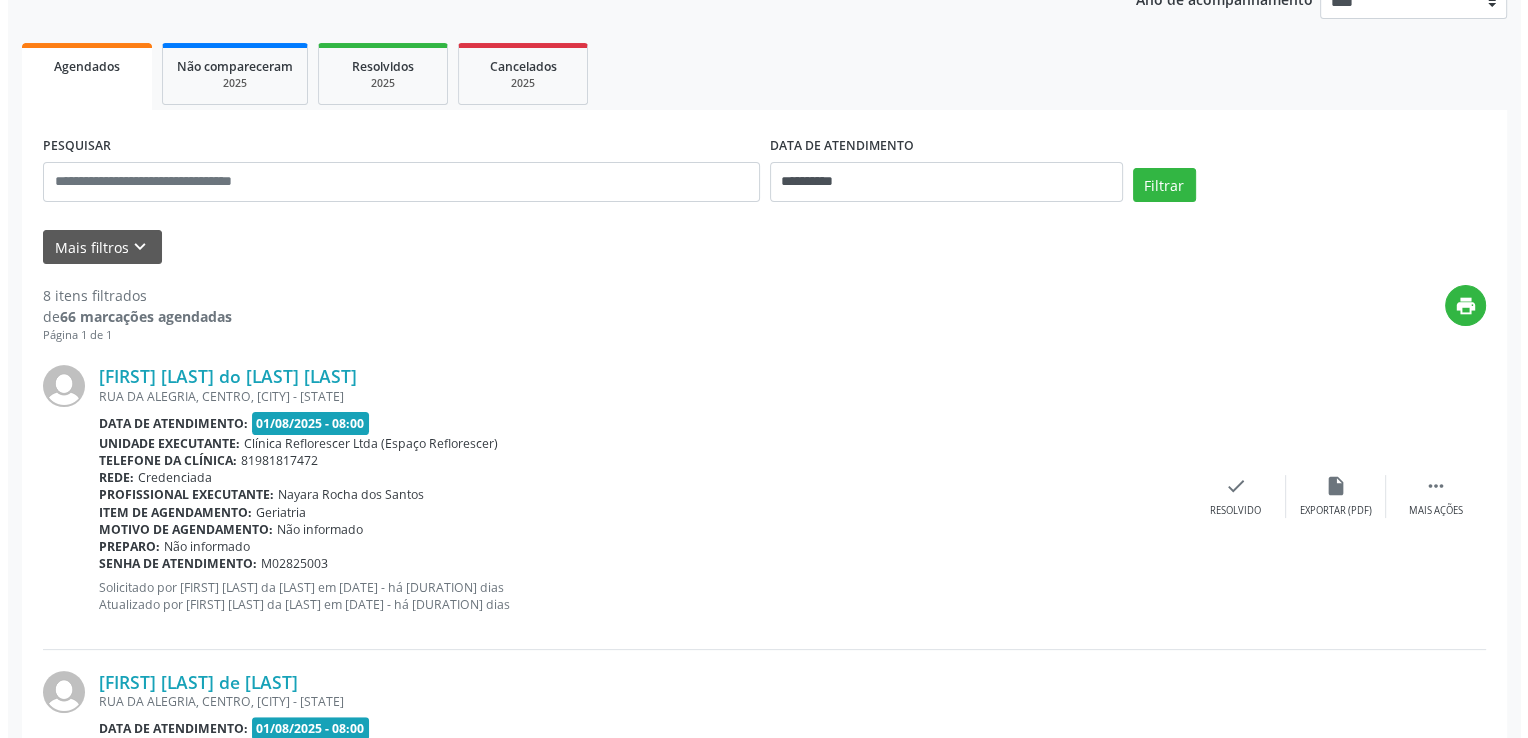 scroll, scrollTop: 300, scrollLeft: 0, axis: vertical 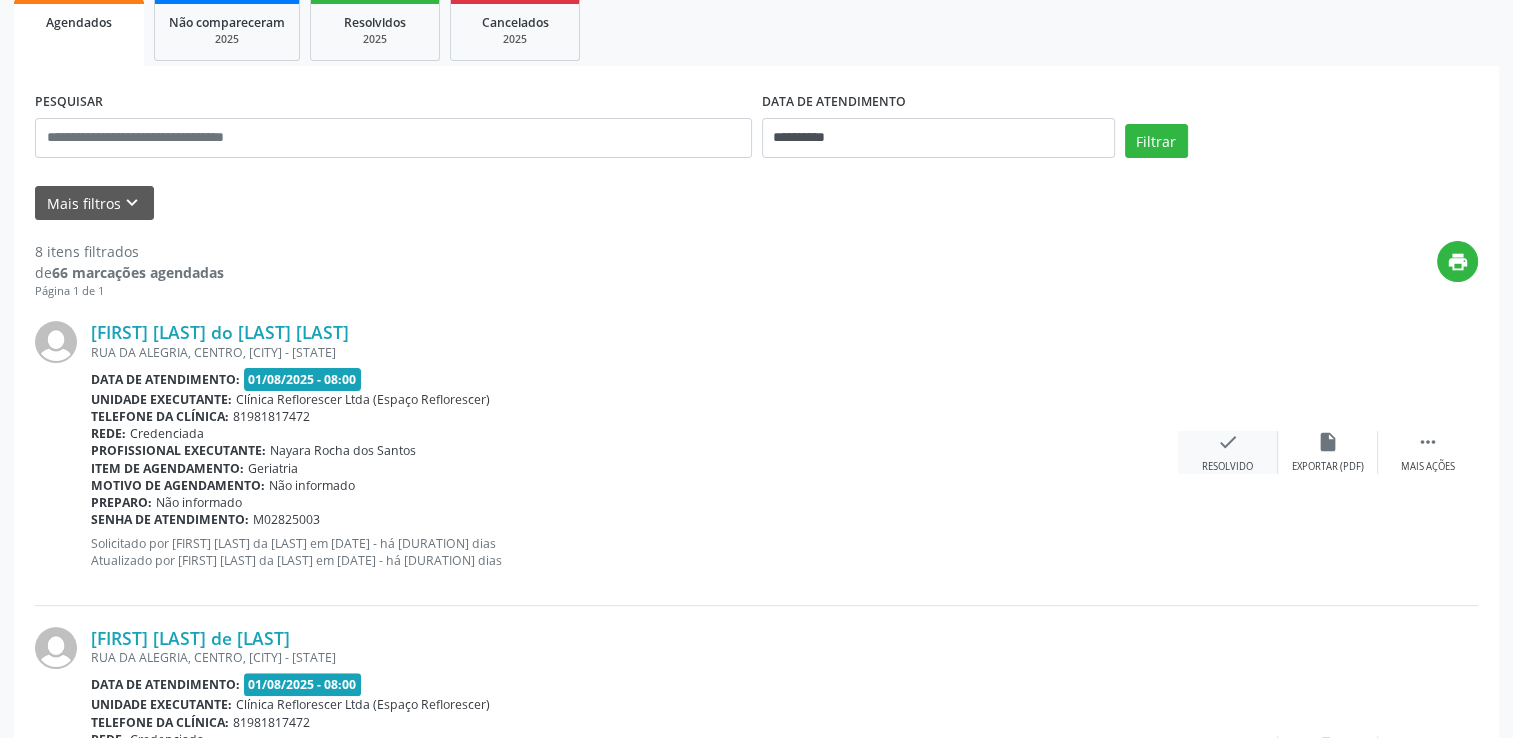 click on "Resolvido" at bounding box center (1227, 467) 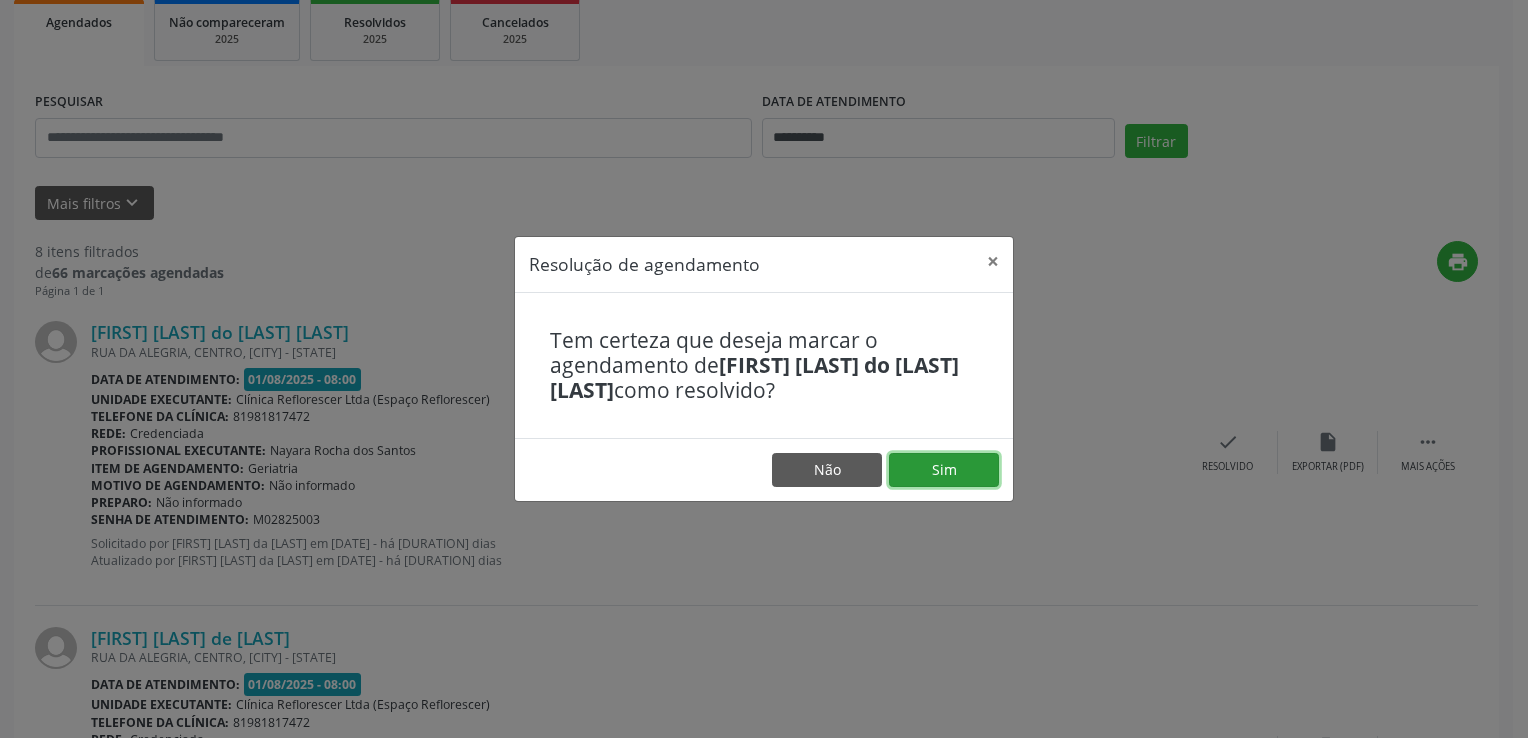 click on "Sim" at bounding box center (944, 470) 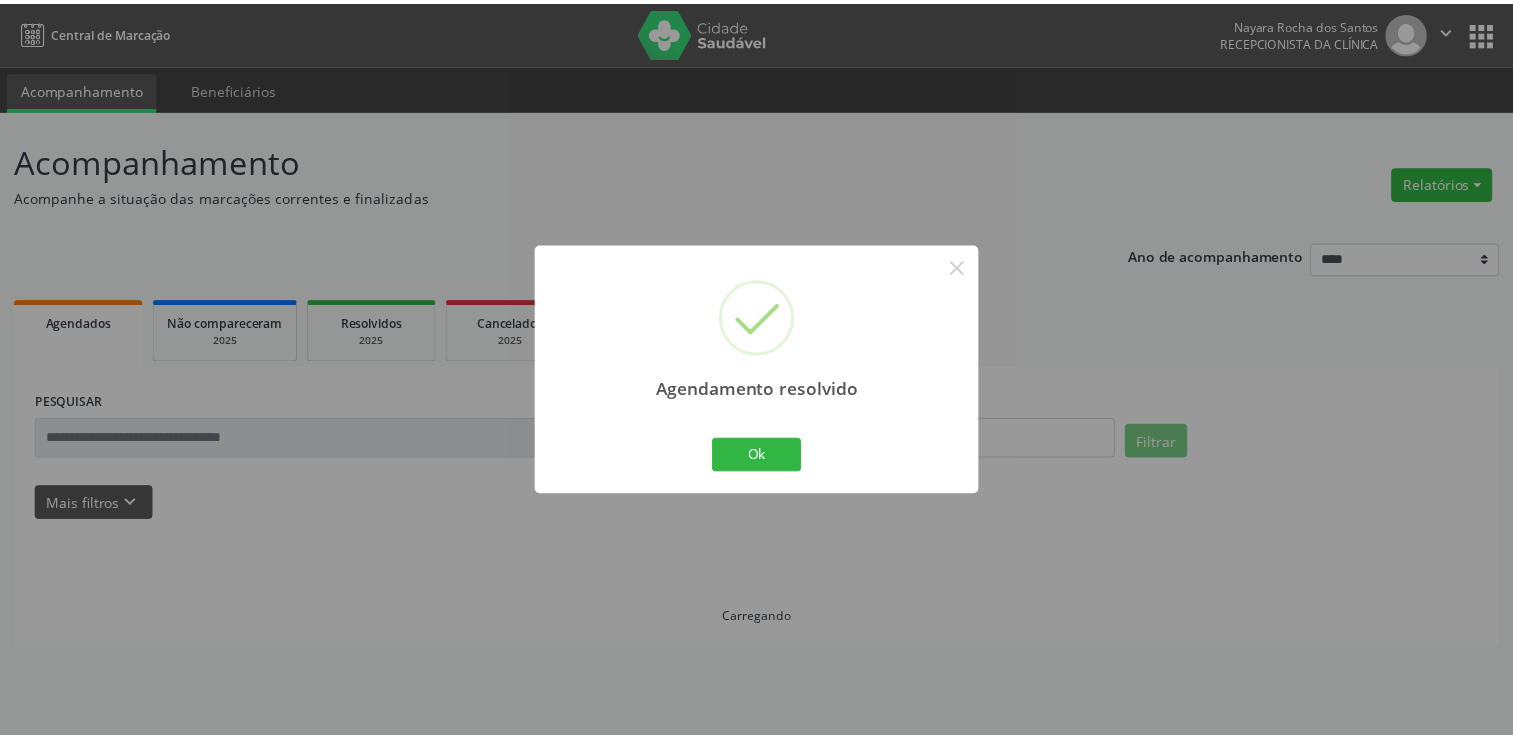 scroll, scrollTop: 0, scrollLeft: 0, axis: both 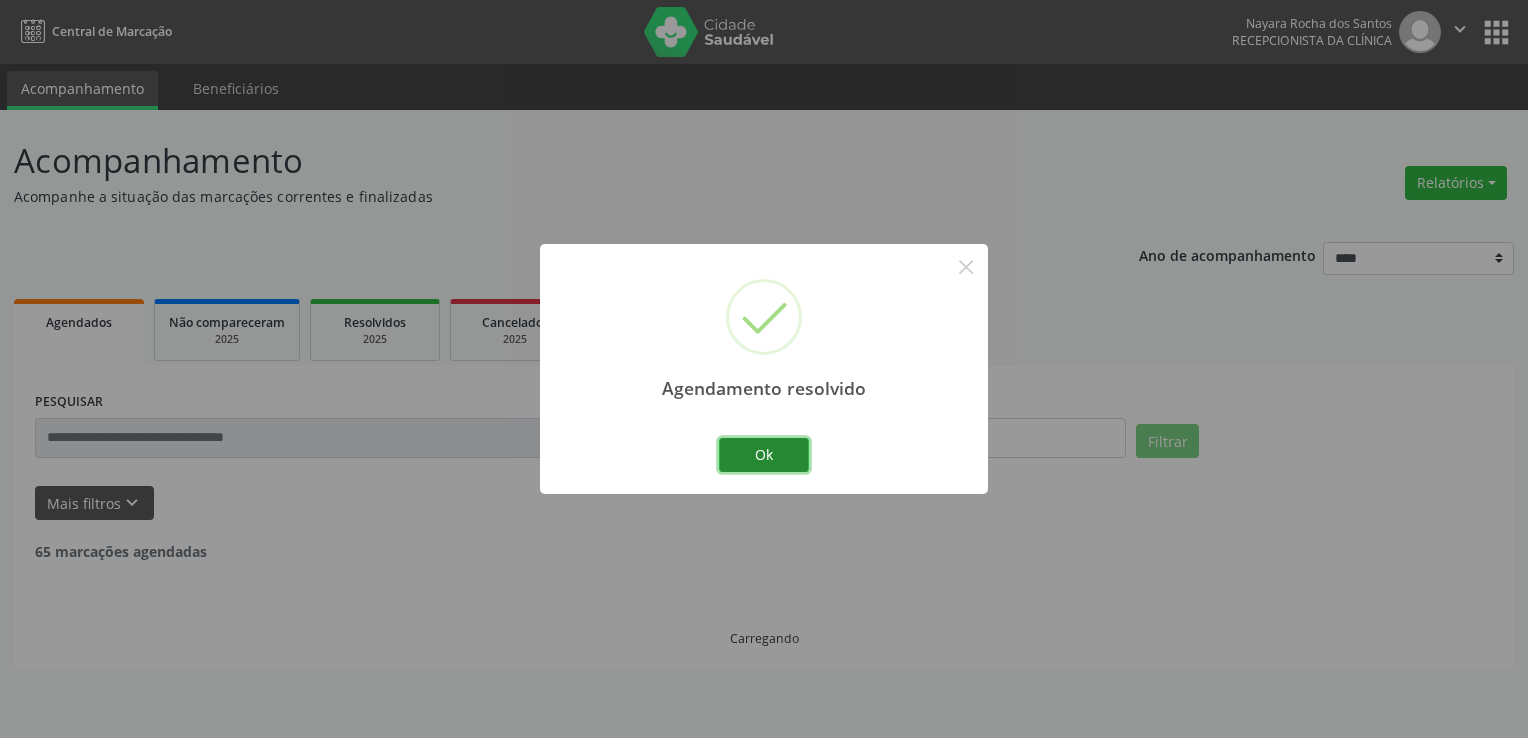 click on "Ok" at bounding box center (764, 455) 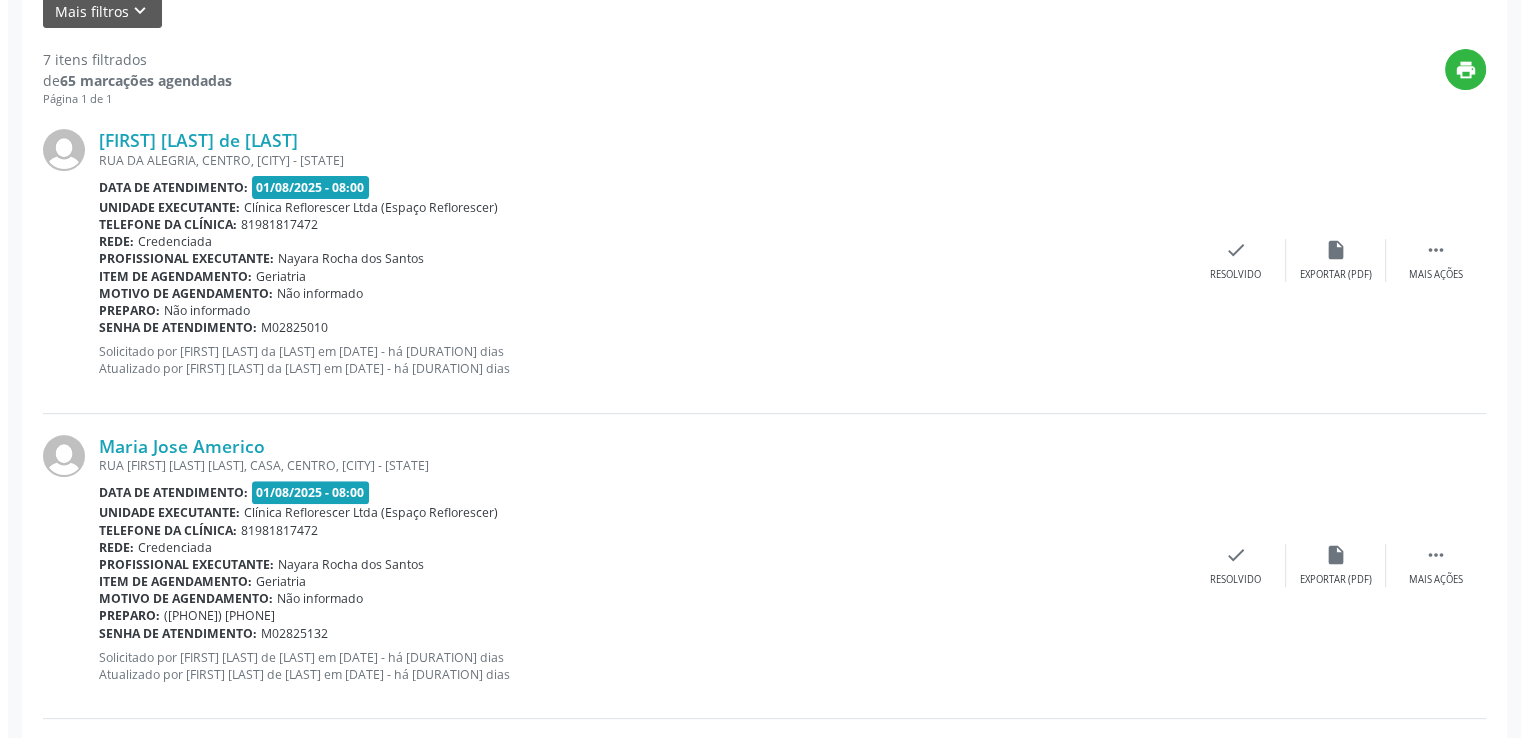 scroll, scrollTop: 500, scrollLeft: 0, axis: vertical 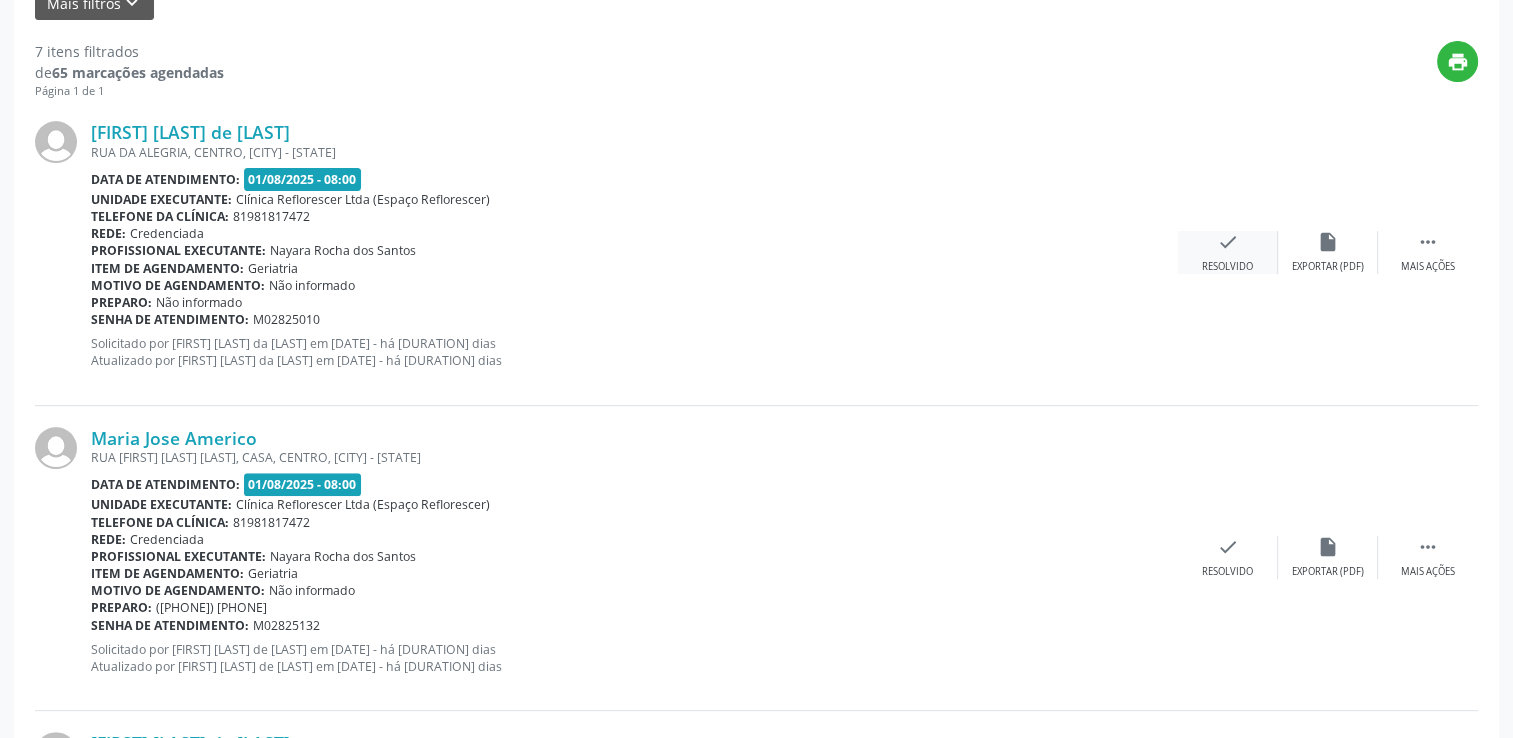 click on "Resolvido" at bounding box center [1227, 267] 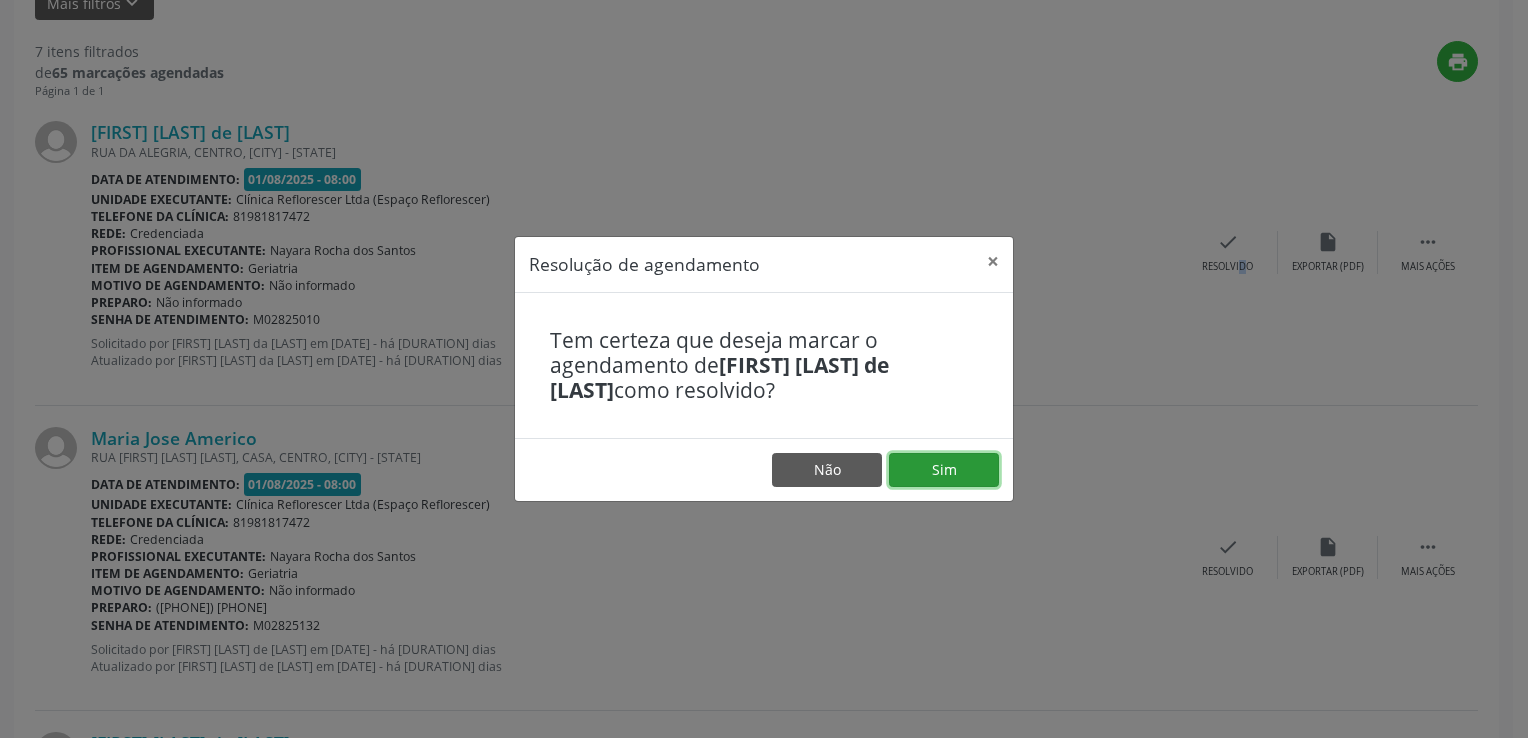 click on "Sim" at bounding box center [944, 470] 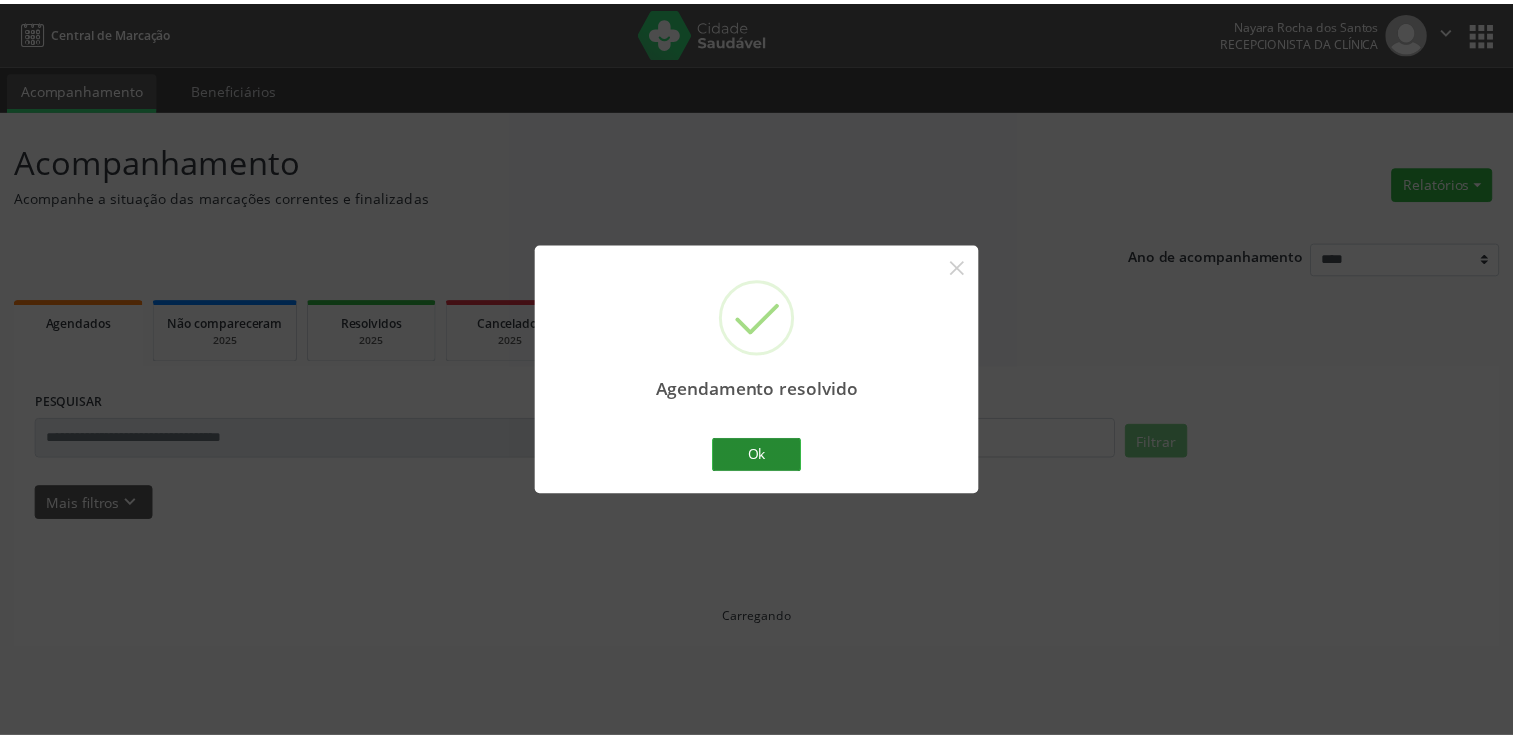 scroll, scrollTop: 0, scrollLeft: 0, axis: both 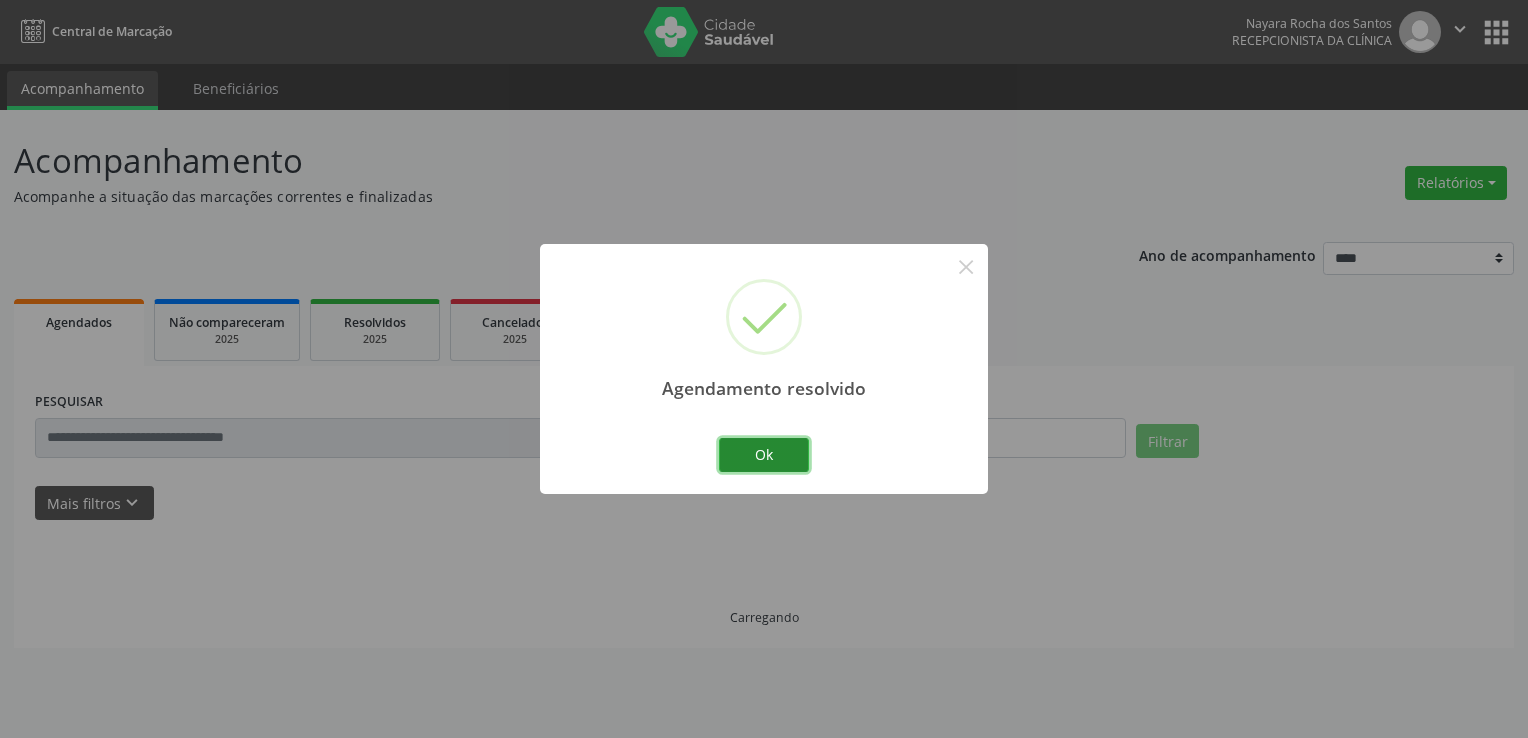 click on "Ok" at bounding box center [764, 455] 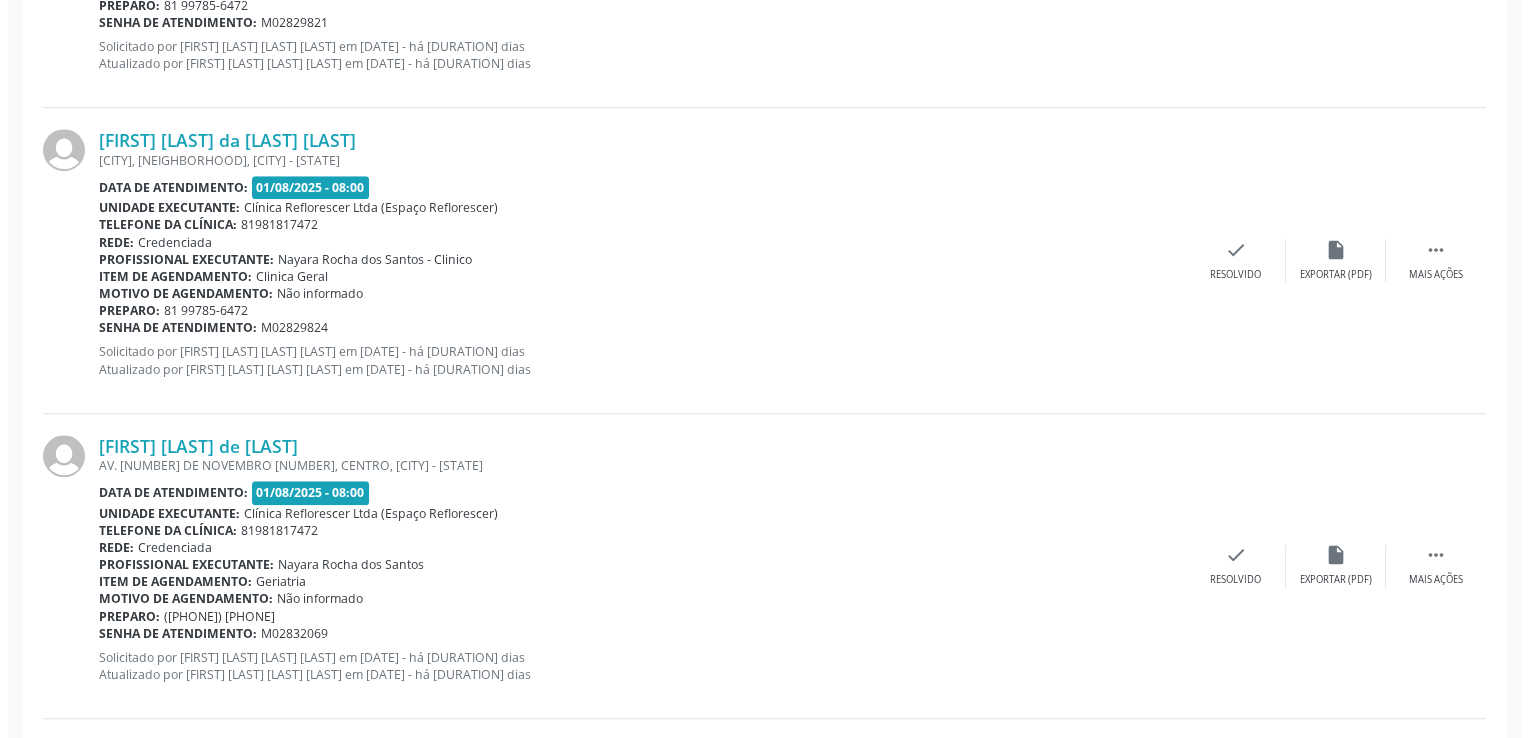 scroll, scrollTop: 1500, scrollLeft: 0, axis: vertical 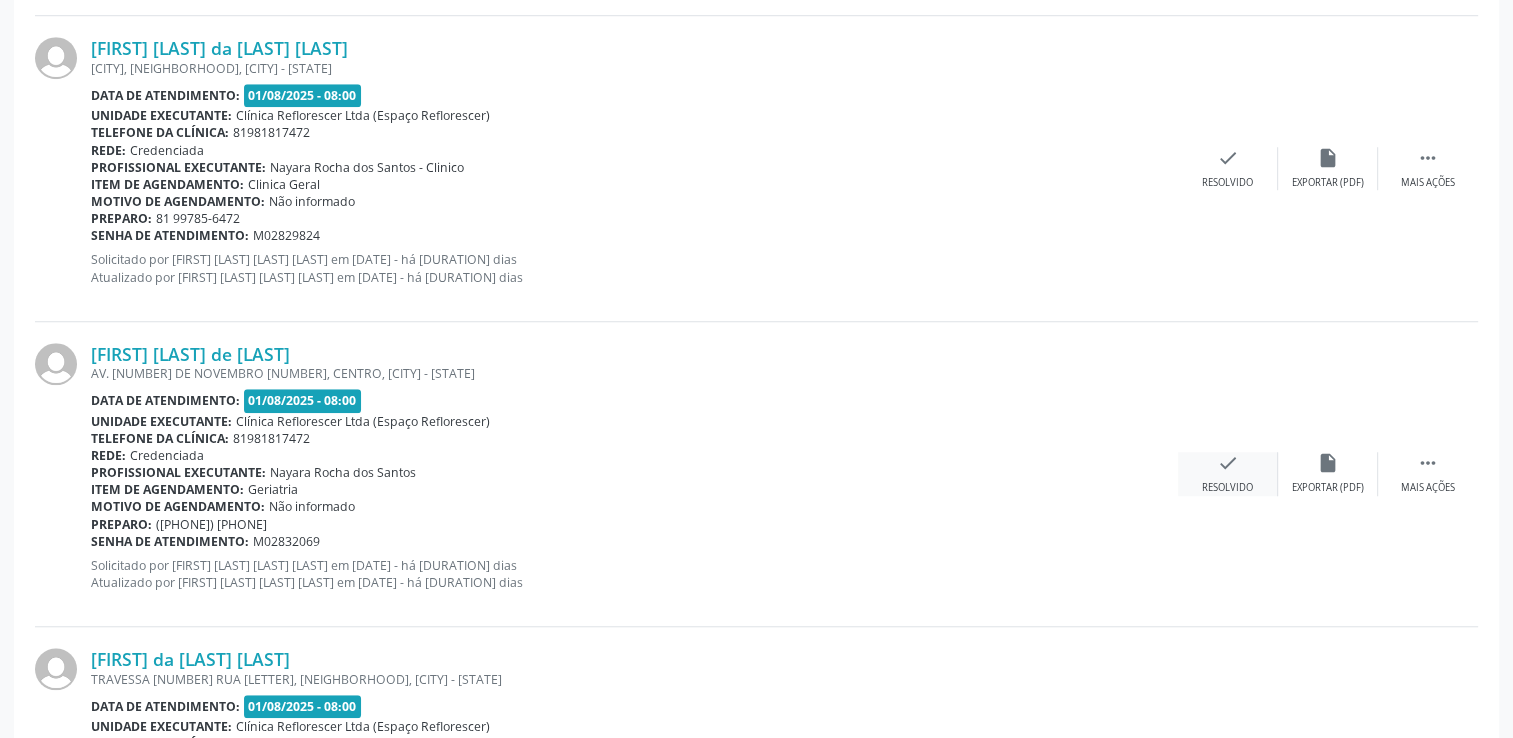 click on "check
Resolvido" at bounding box center (1228, 473) 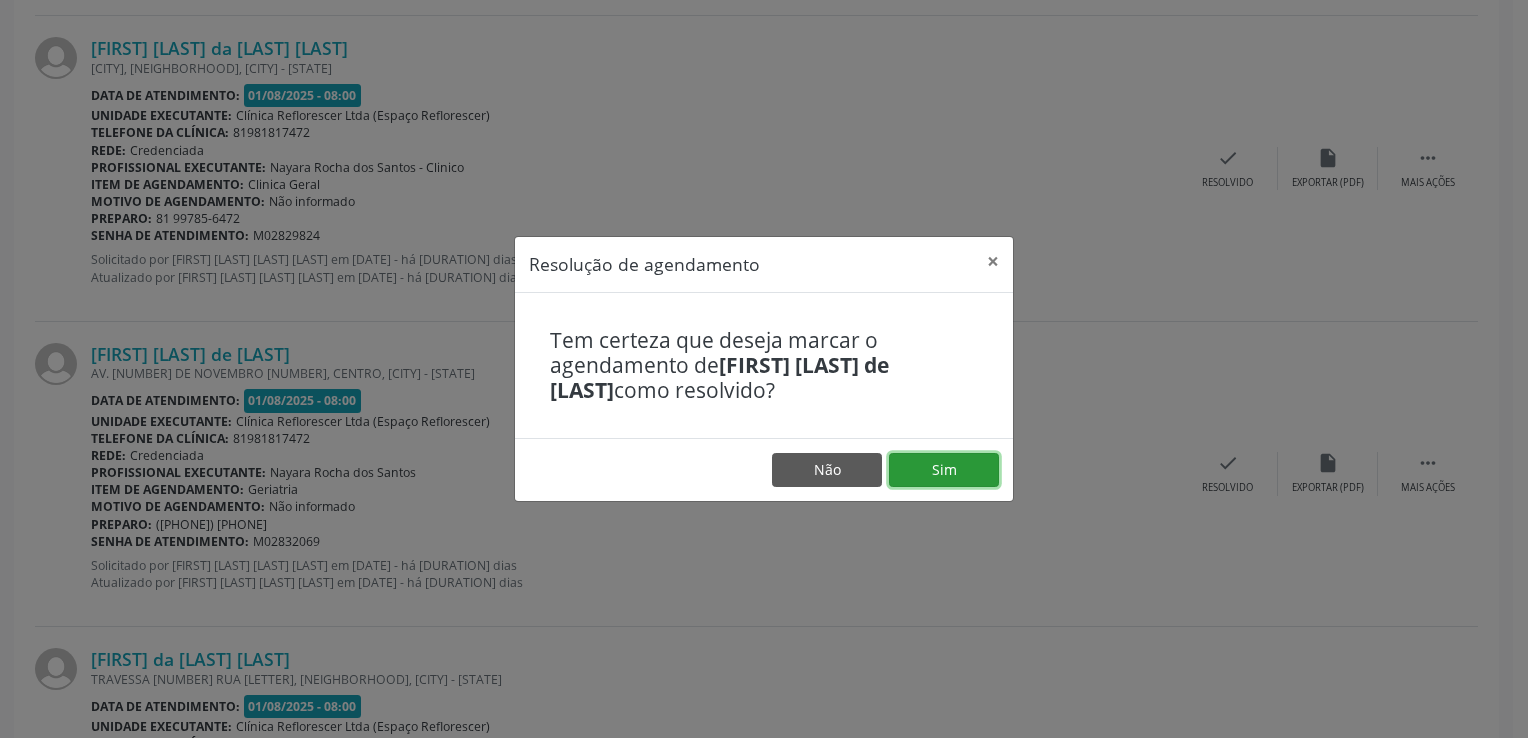 click on "Sim" at bounding box center (944, 470) 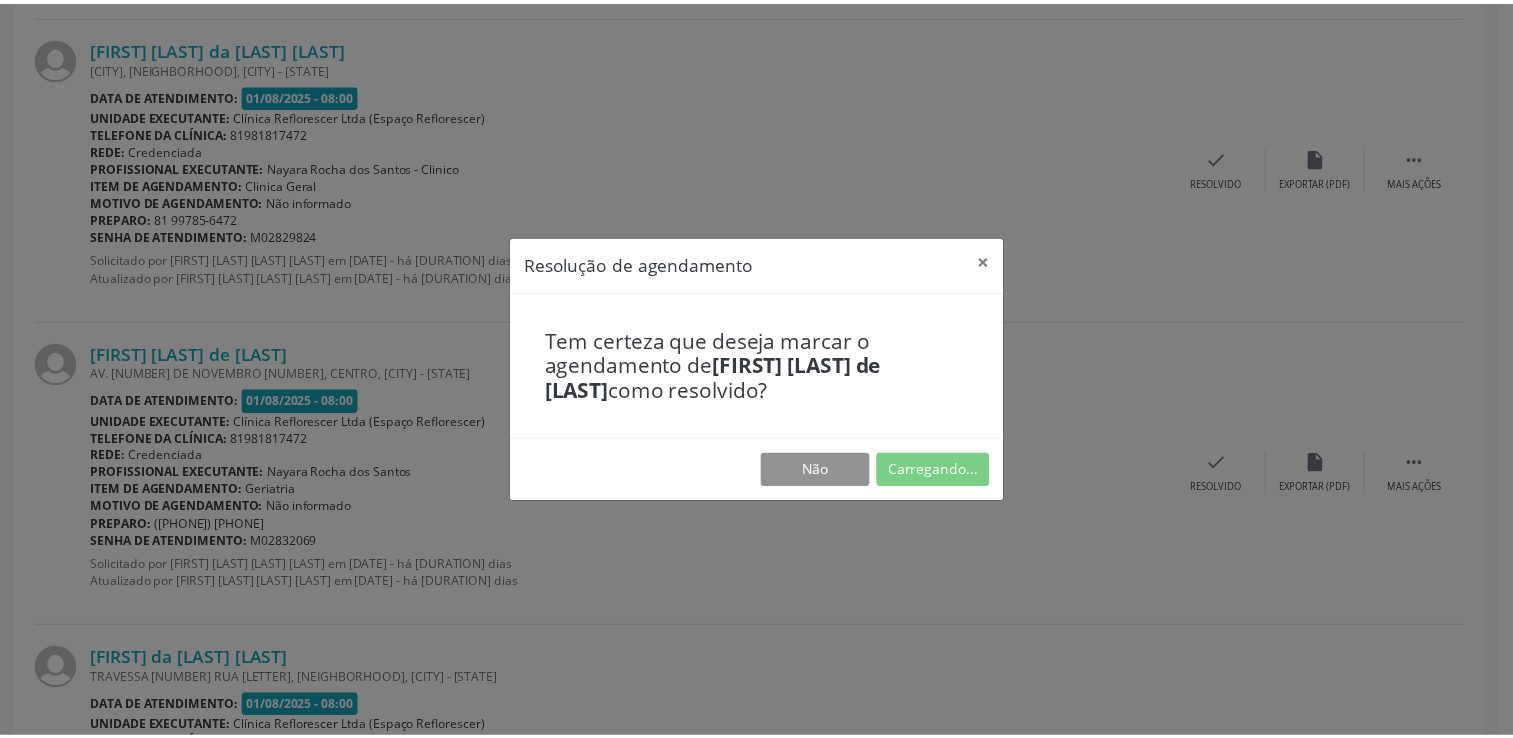 scroll, scrollTop: 0, scrollLeft: 0, axis: both 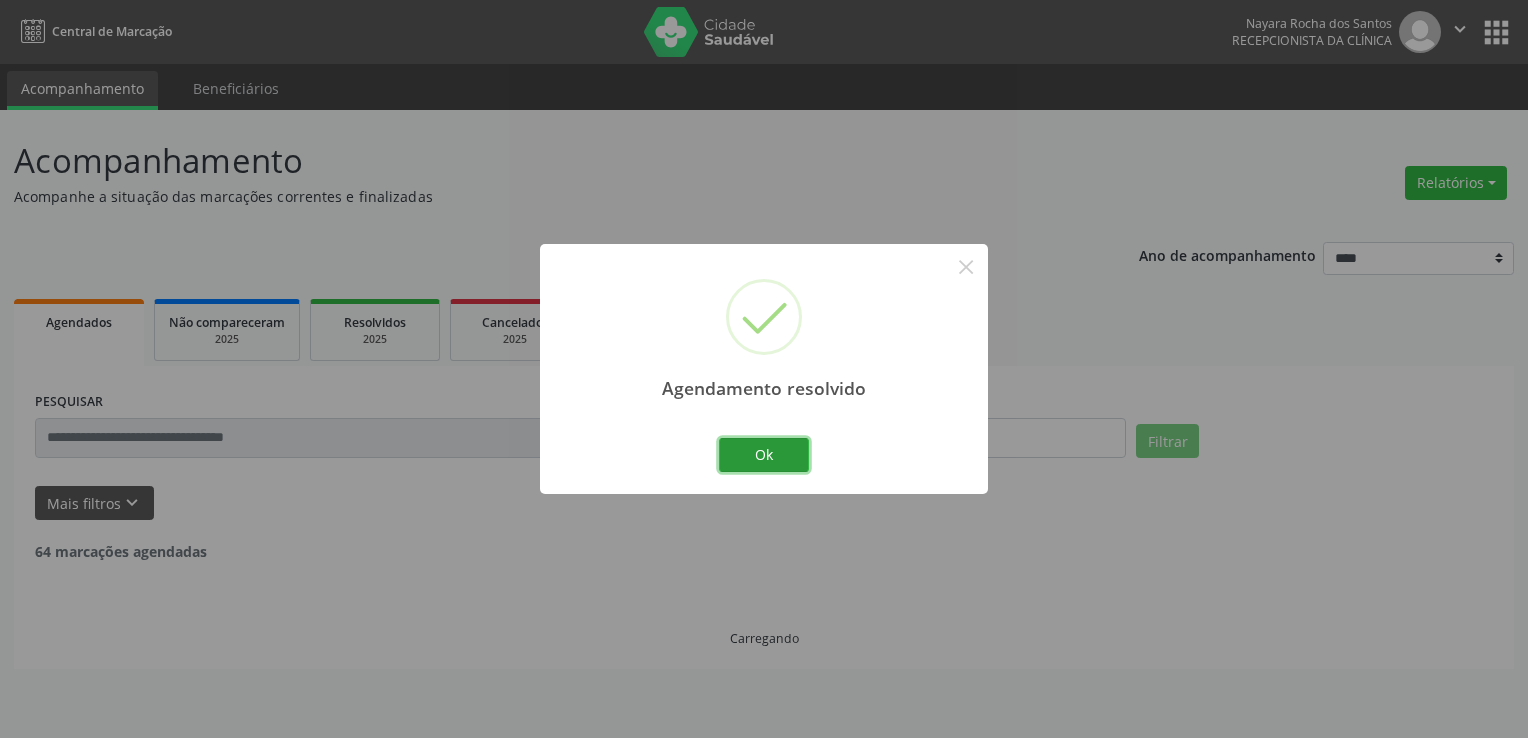 drag, startPoint x: 776, startPoint y: 451, endPoint x: 384, endPoint y: 176, distance: 478.8413 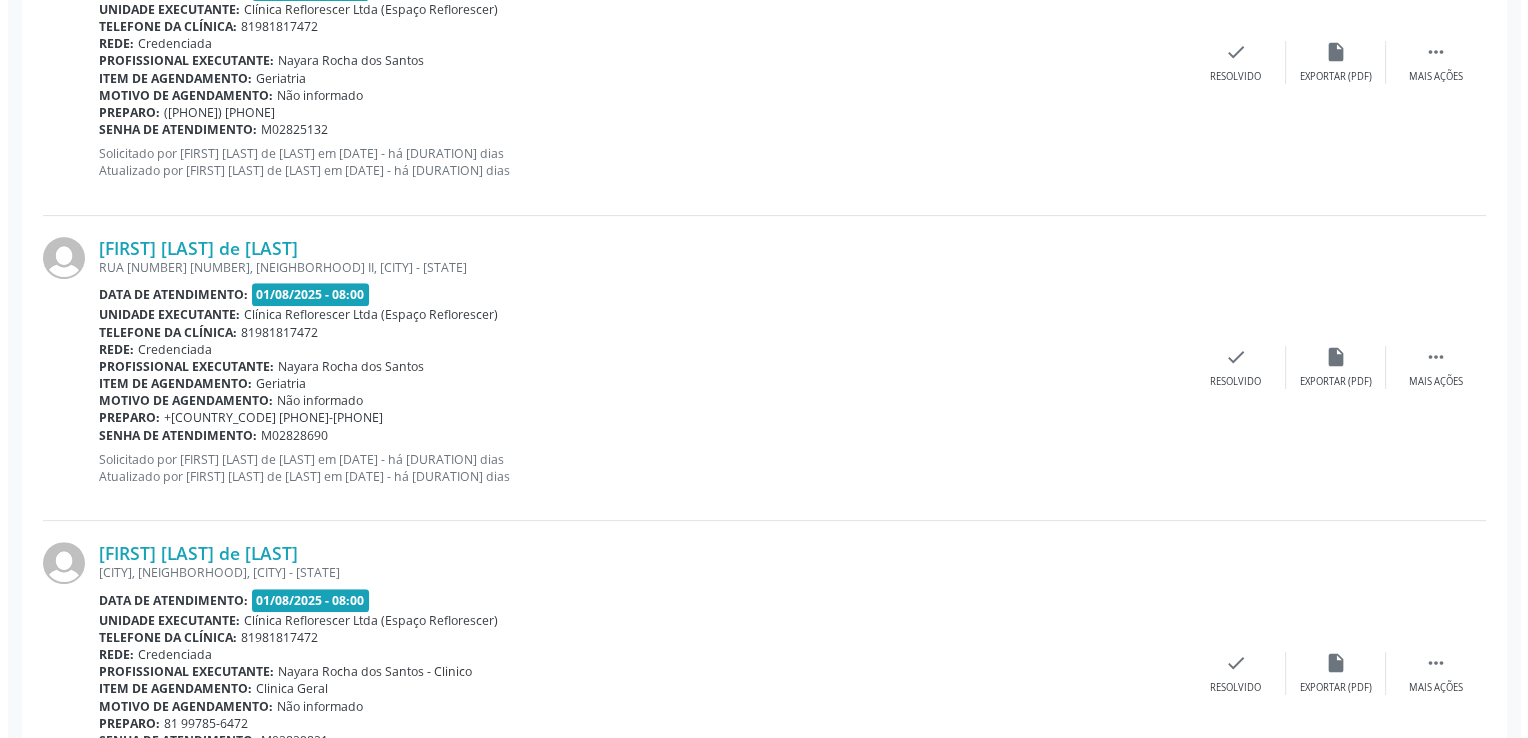 scroll, scrollTop: 700, scrollLeft: 0, axis: vertical 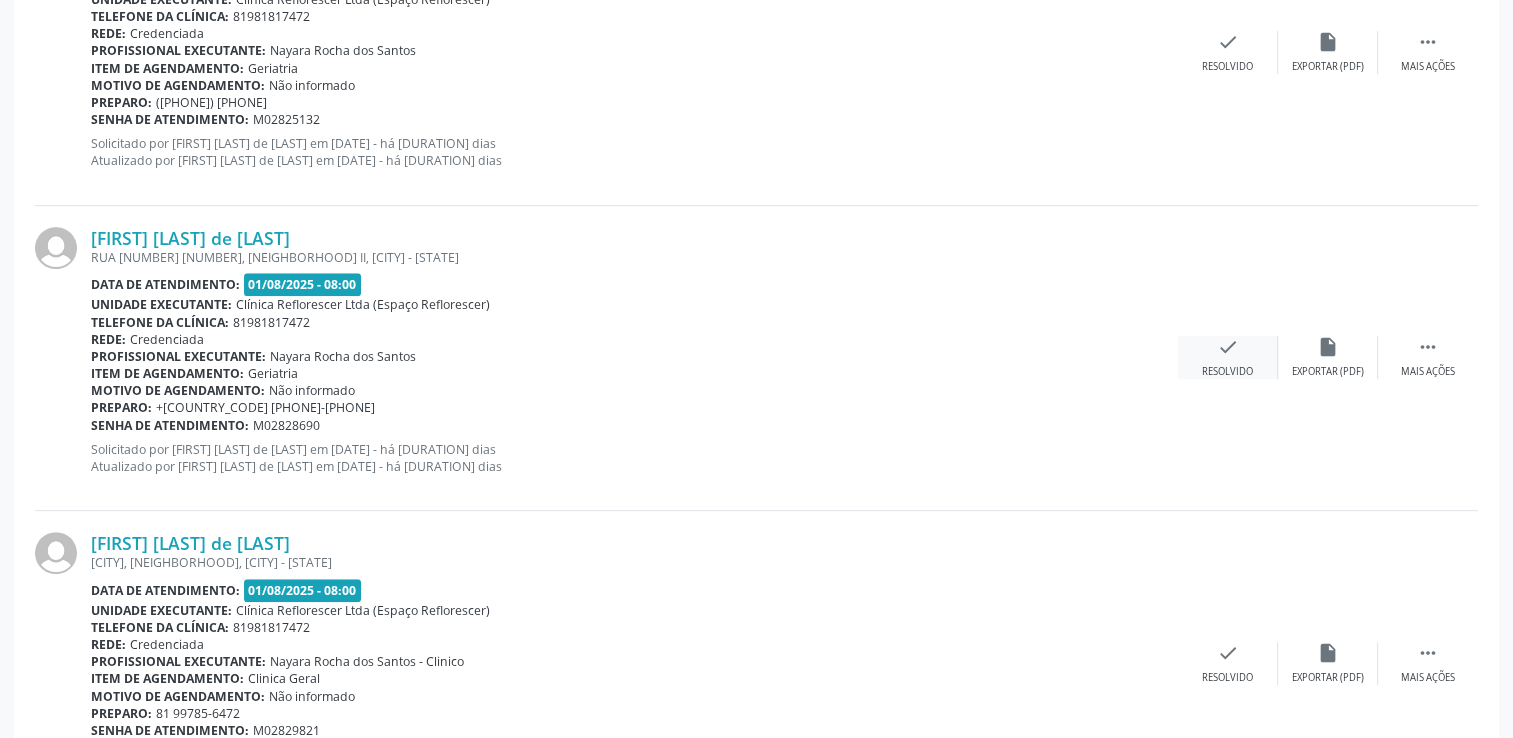 click on "check
Resolvido" at bounding box center (1228, 357) 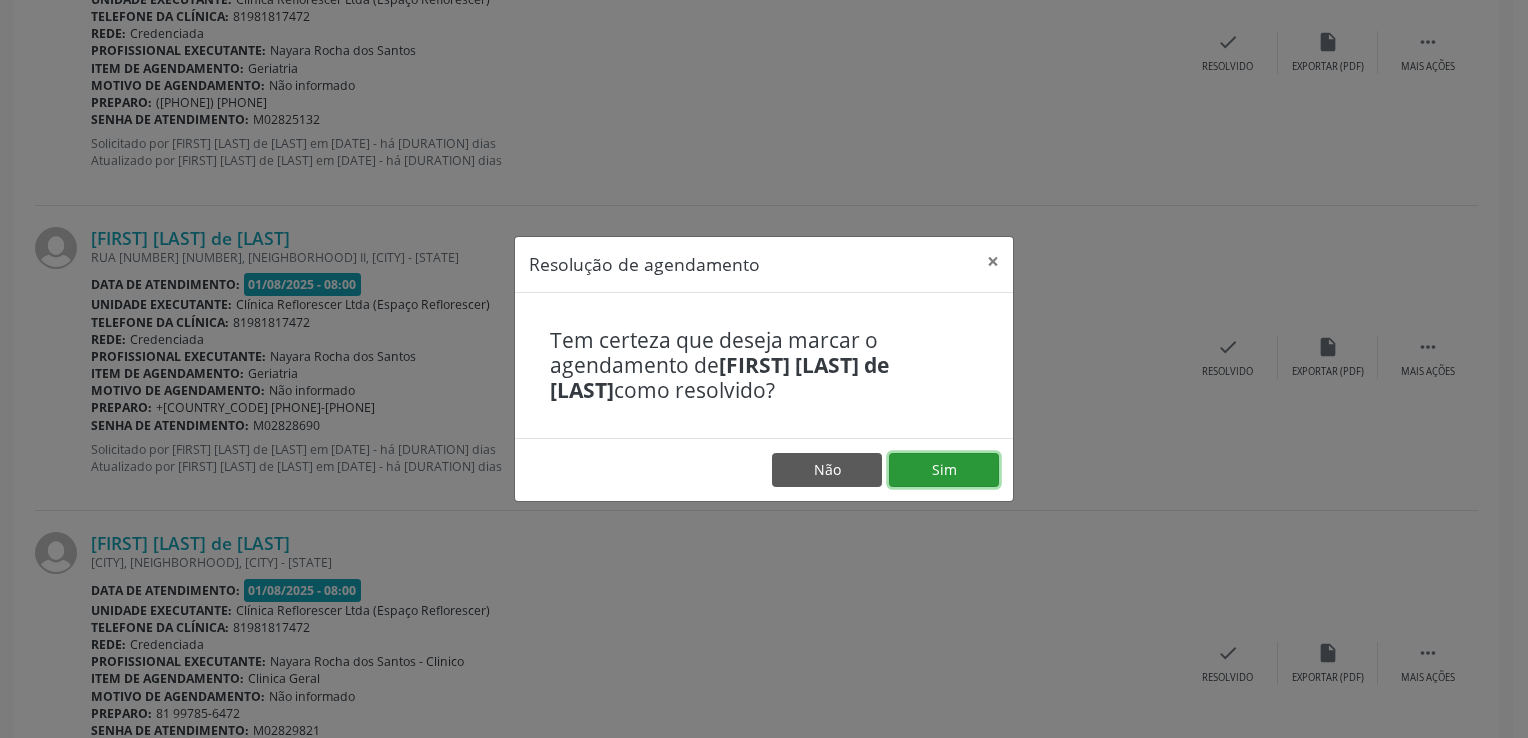 click on "Sim" at bounding box center [944, 470] 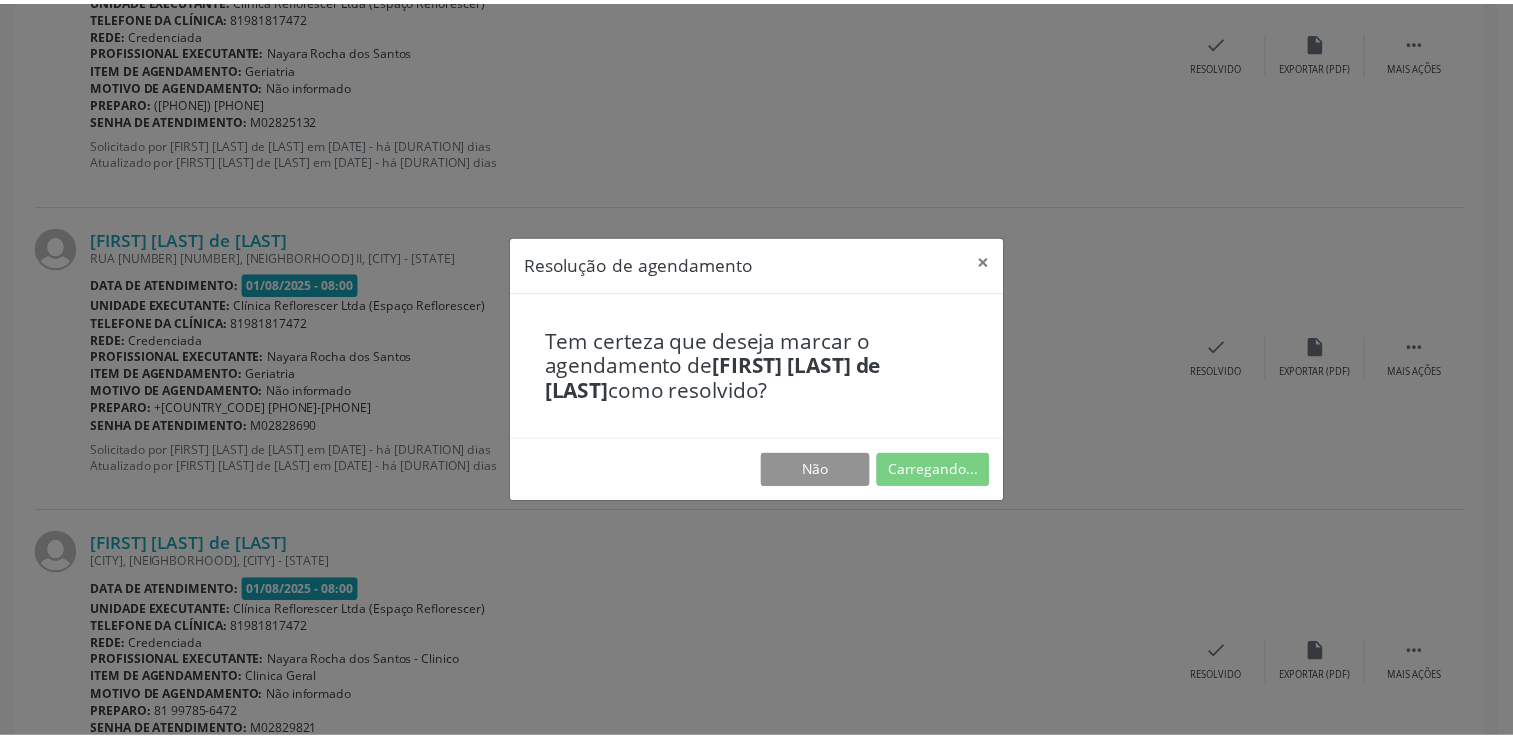 scroll, scrollTop: 0, scrollLeft: 0, axis: both 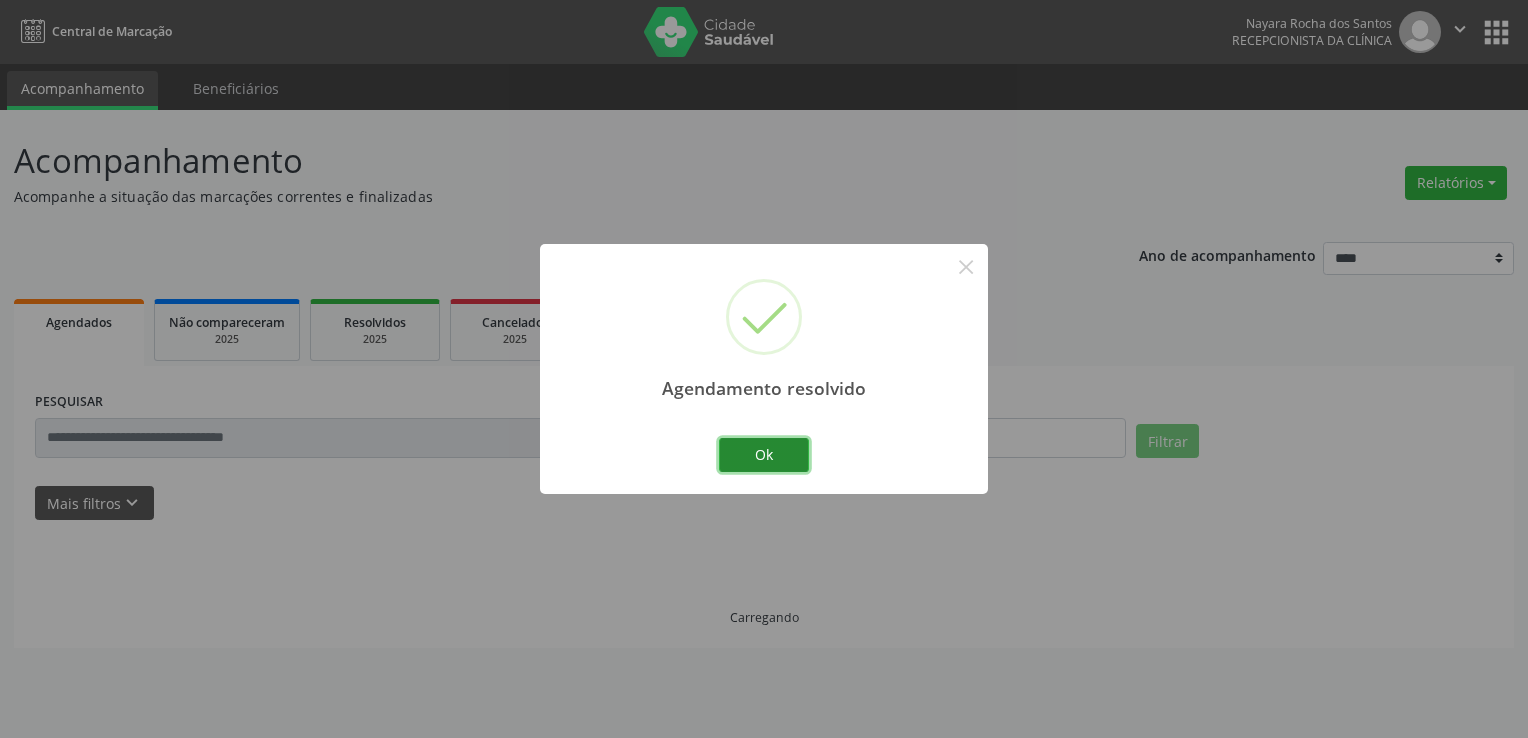 click on "Ok" at bounding box center (764, 455) 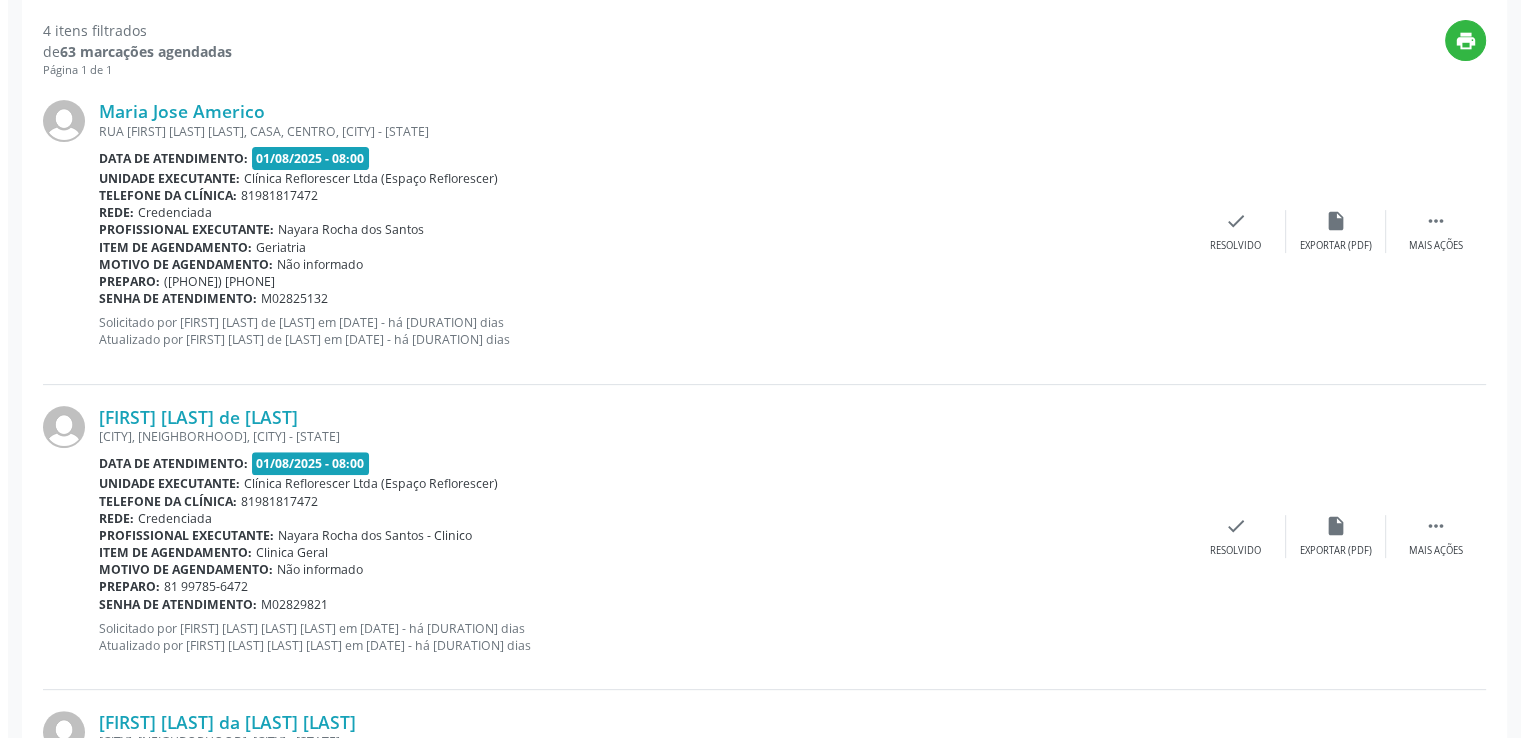 scroll, scrollTop: 716, scrollLeft: 0, axis: vertical 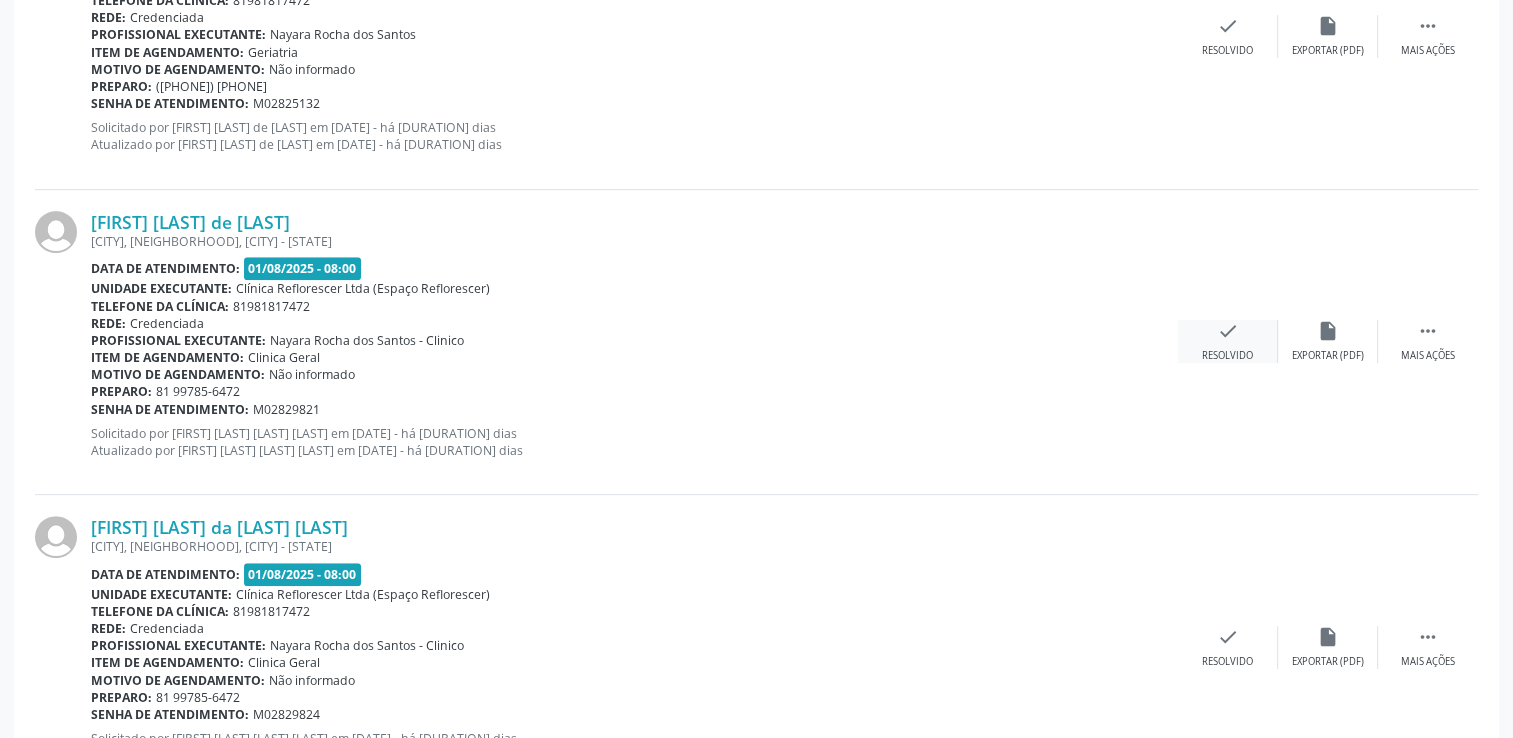 click on "Resolvido" at bounding box center (1227, 356) 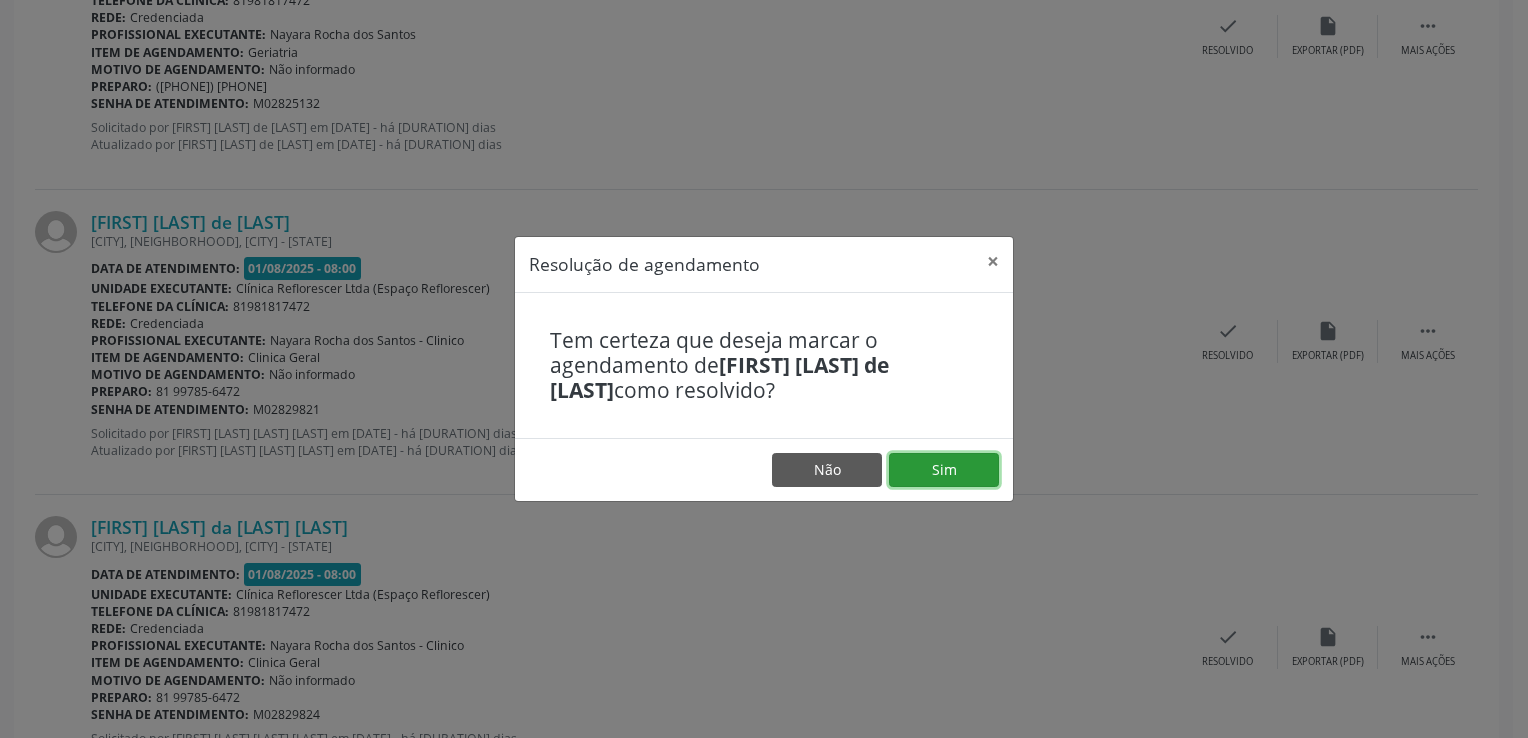 click on "Sim" at bounding box center [944, 470] 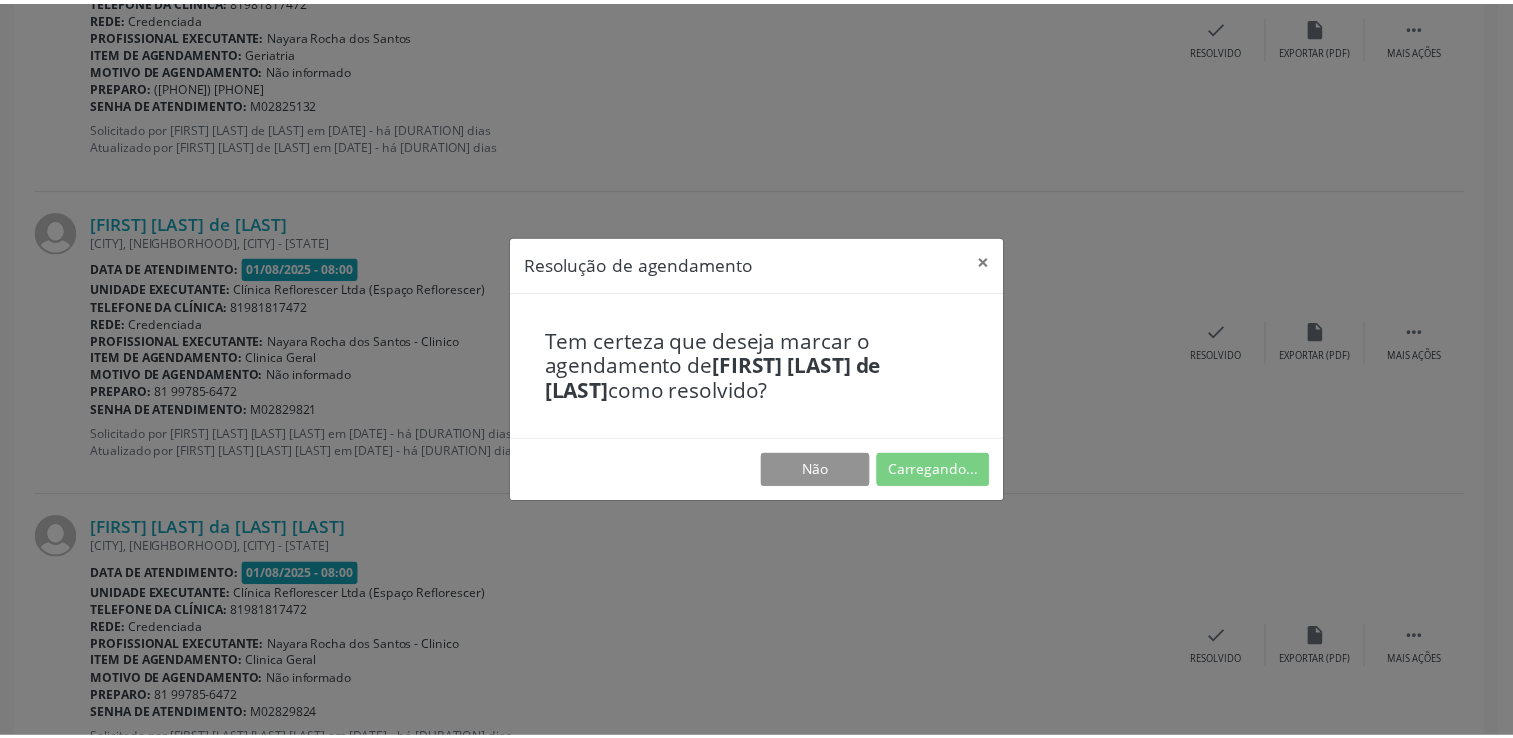 scroll, scrollTop: 0, scrollLeft: 0, axis: both 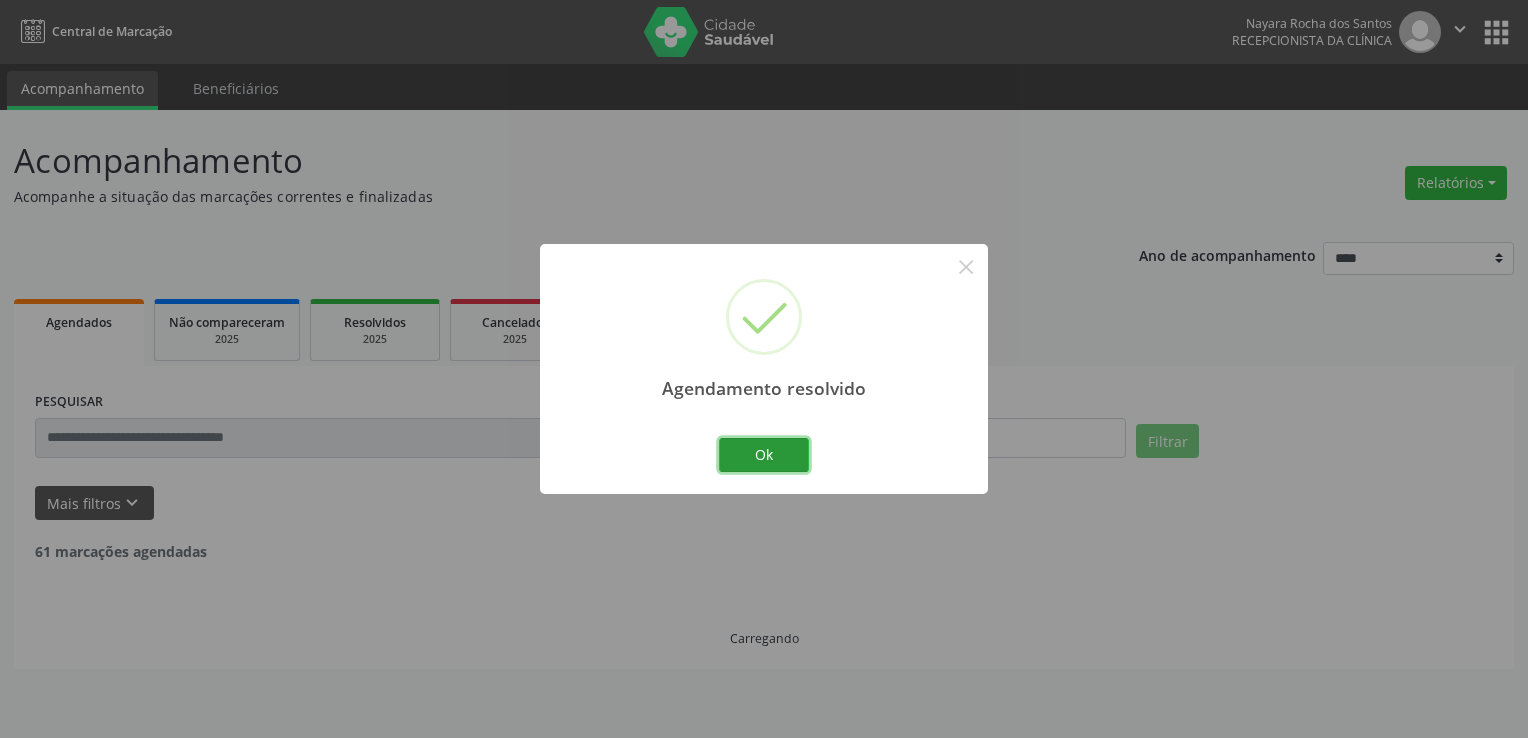 drag, startPoint x: 781, startPoint y: 458, endPoint x: 766, endPoint y: 438, distance: 25 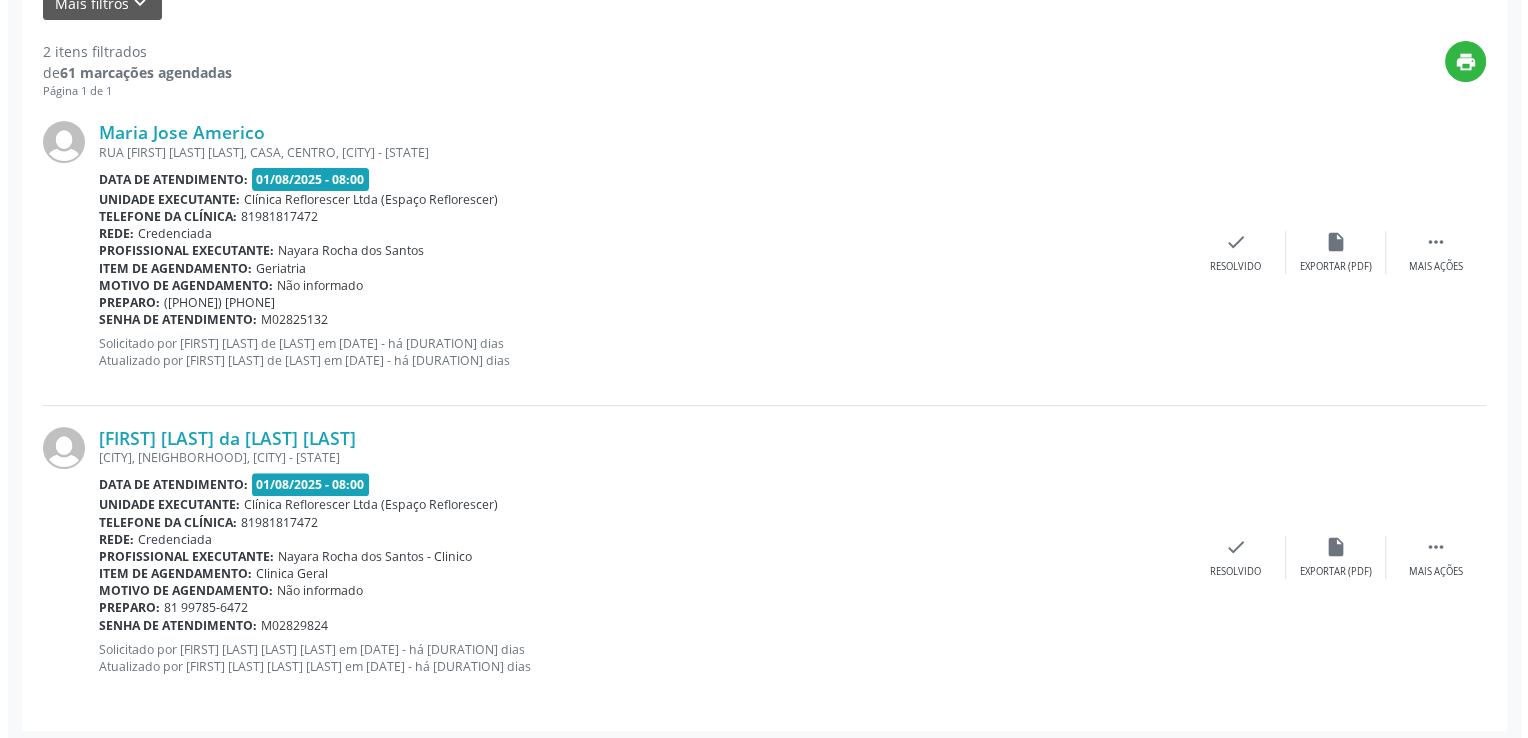 scroll, scrollTop: 505, scrollLeft: 0, axis: vertical 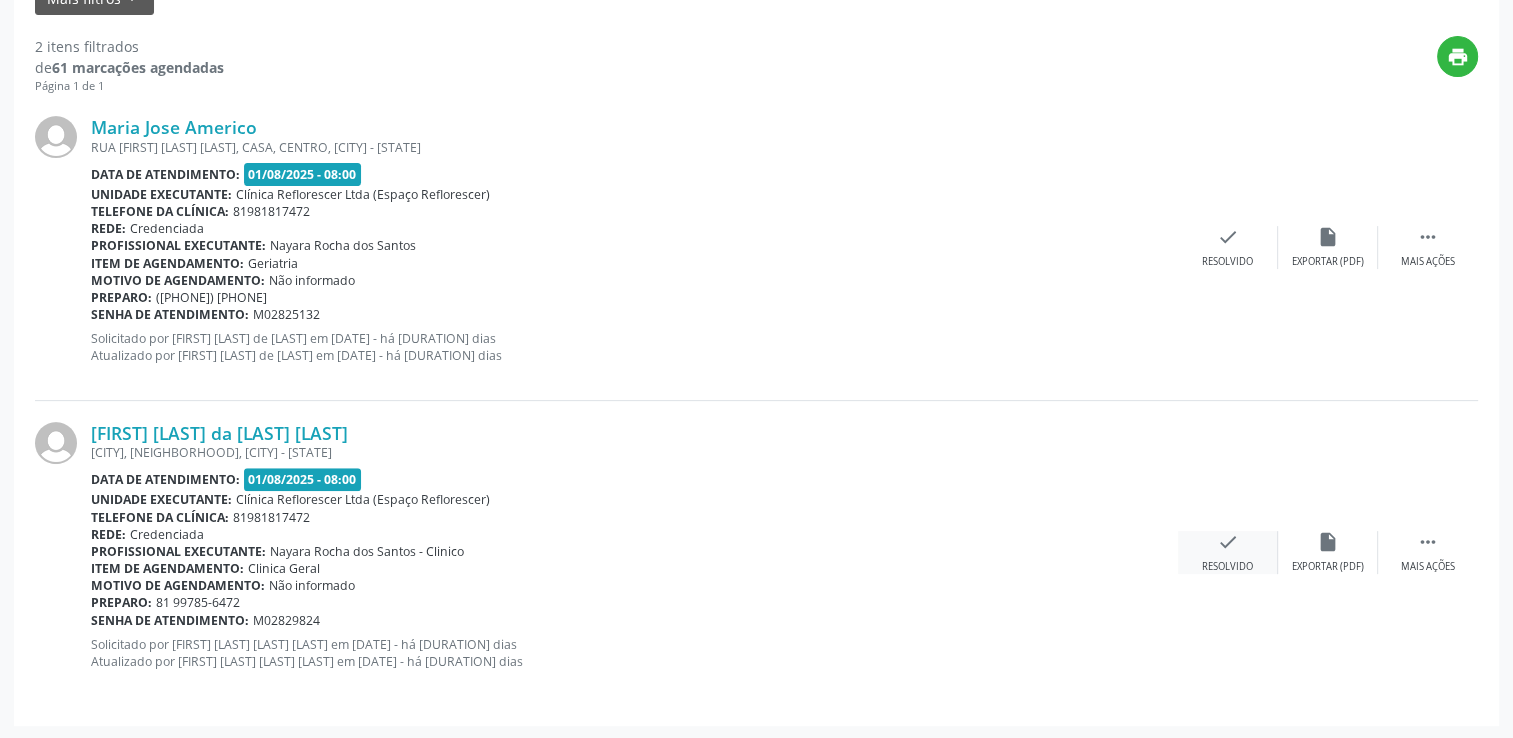 click on "Resolvido" at bounding box center [1227, 567] 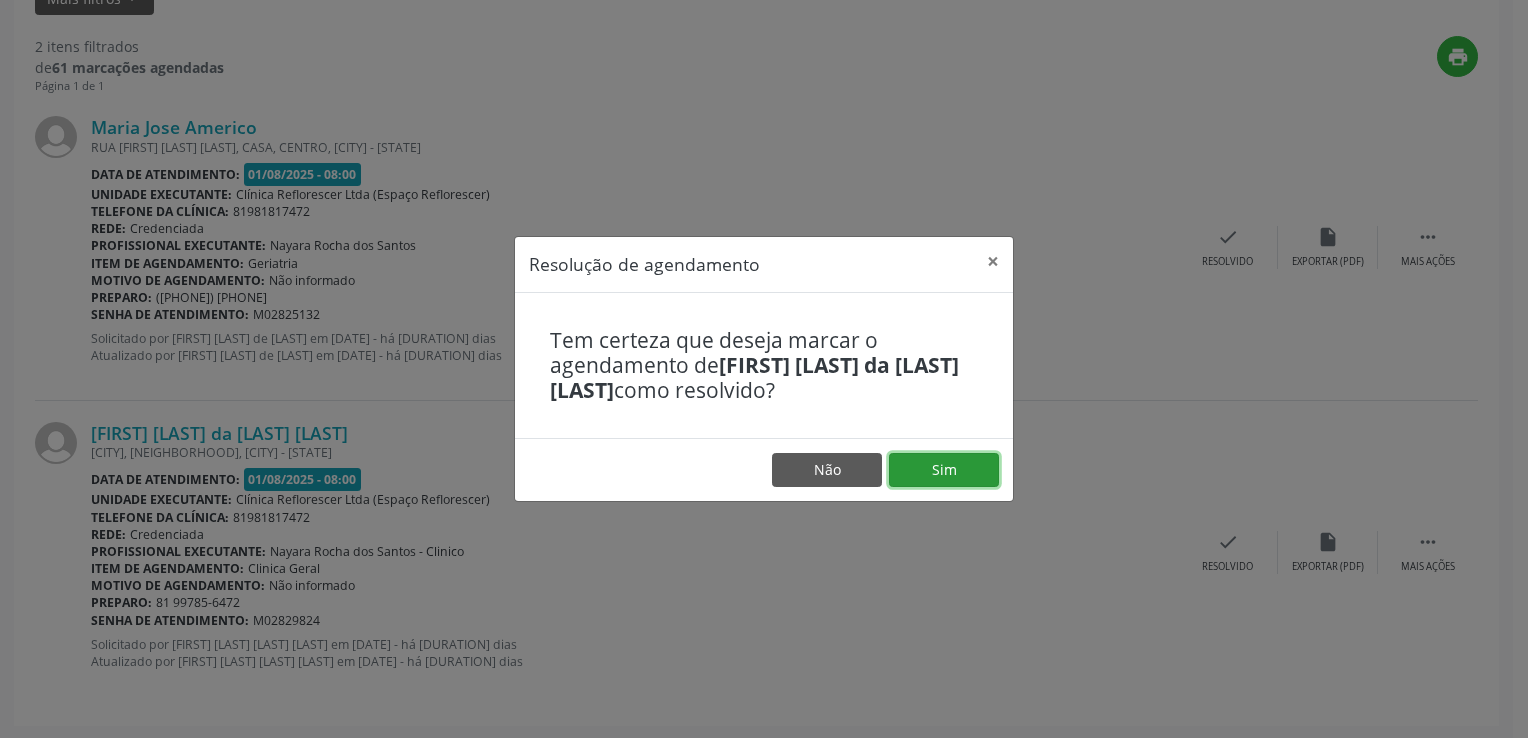 click on "Sim" at bounding box center (944, 470) 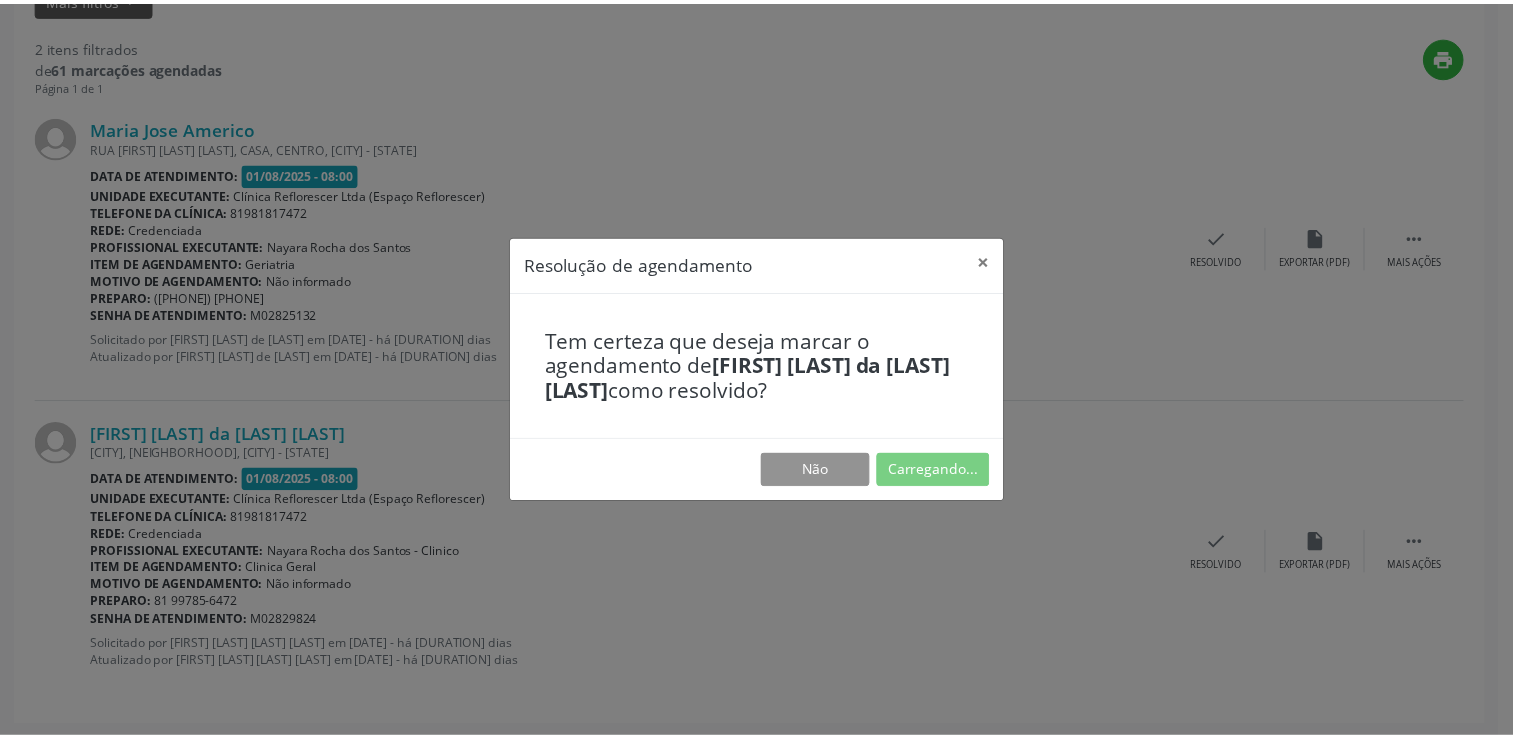 scroll, scrollTop: 0, scrollLeft: 0, axis: both 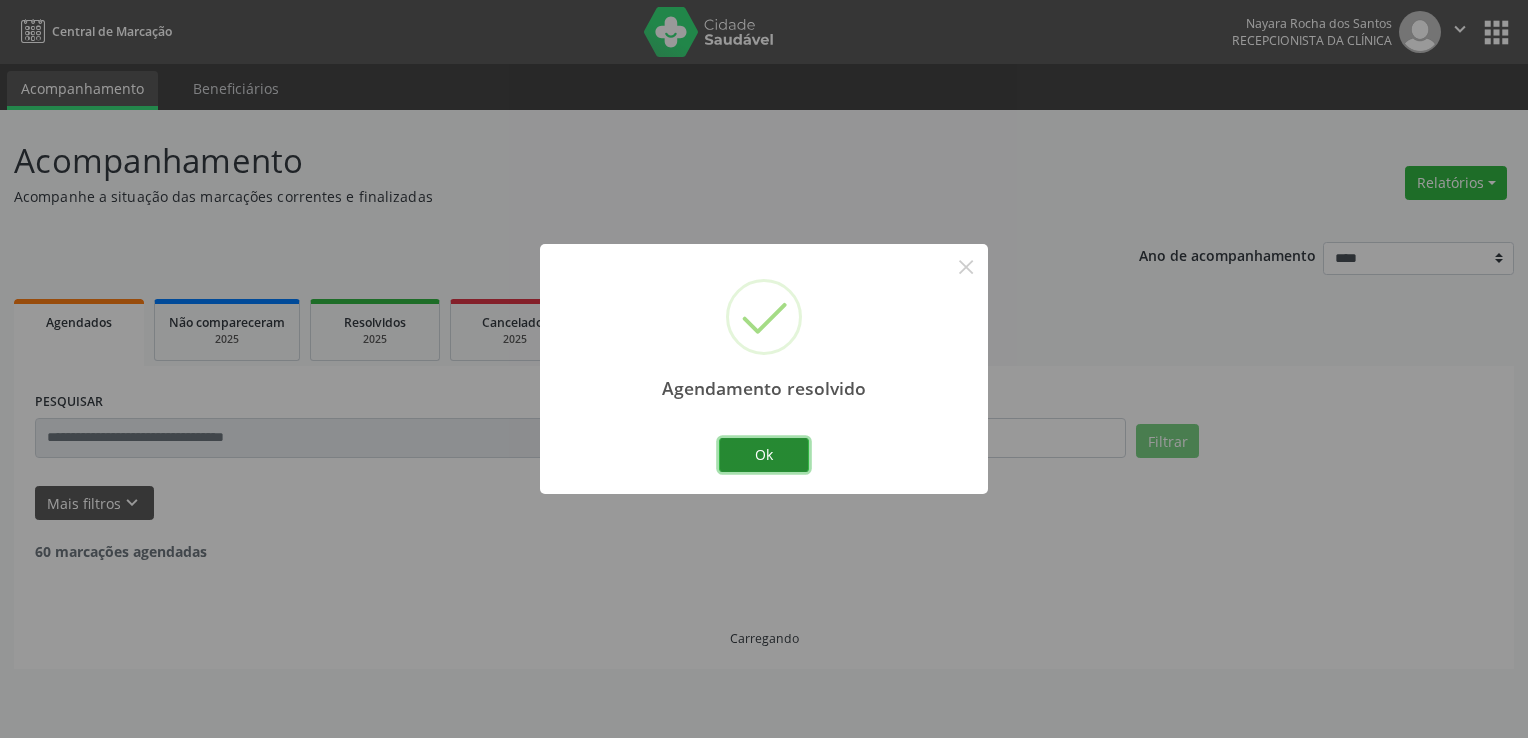 click on "Ok" at bounding box center [764, 455] 